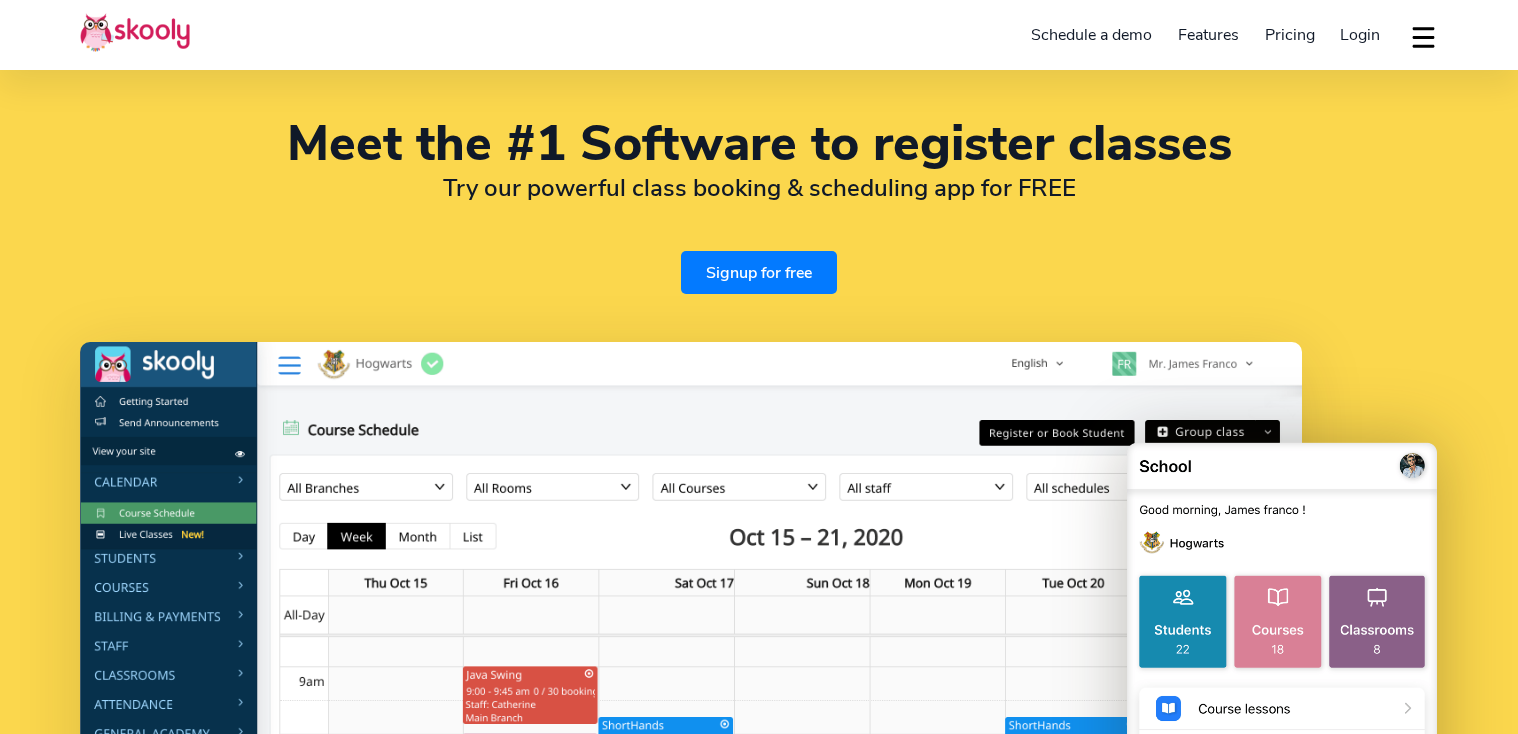 select on "en" 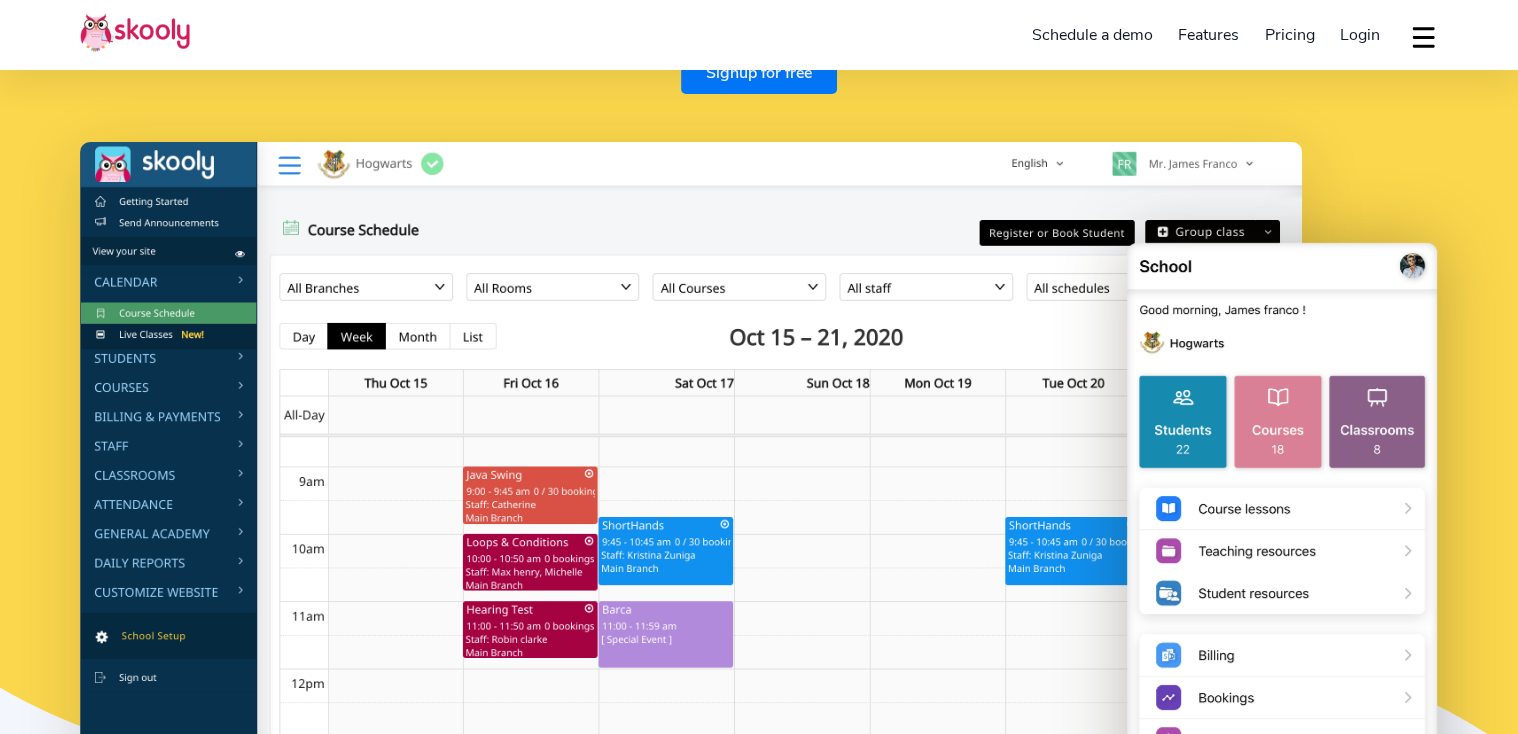 select on "44" 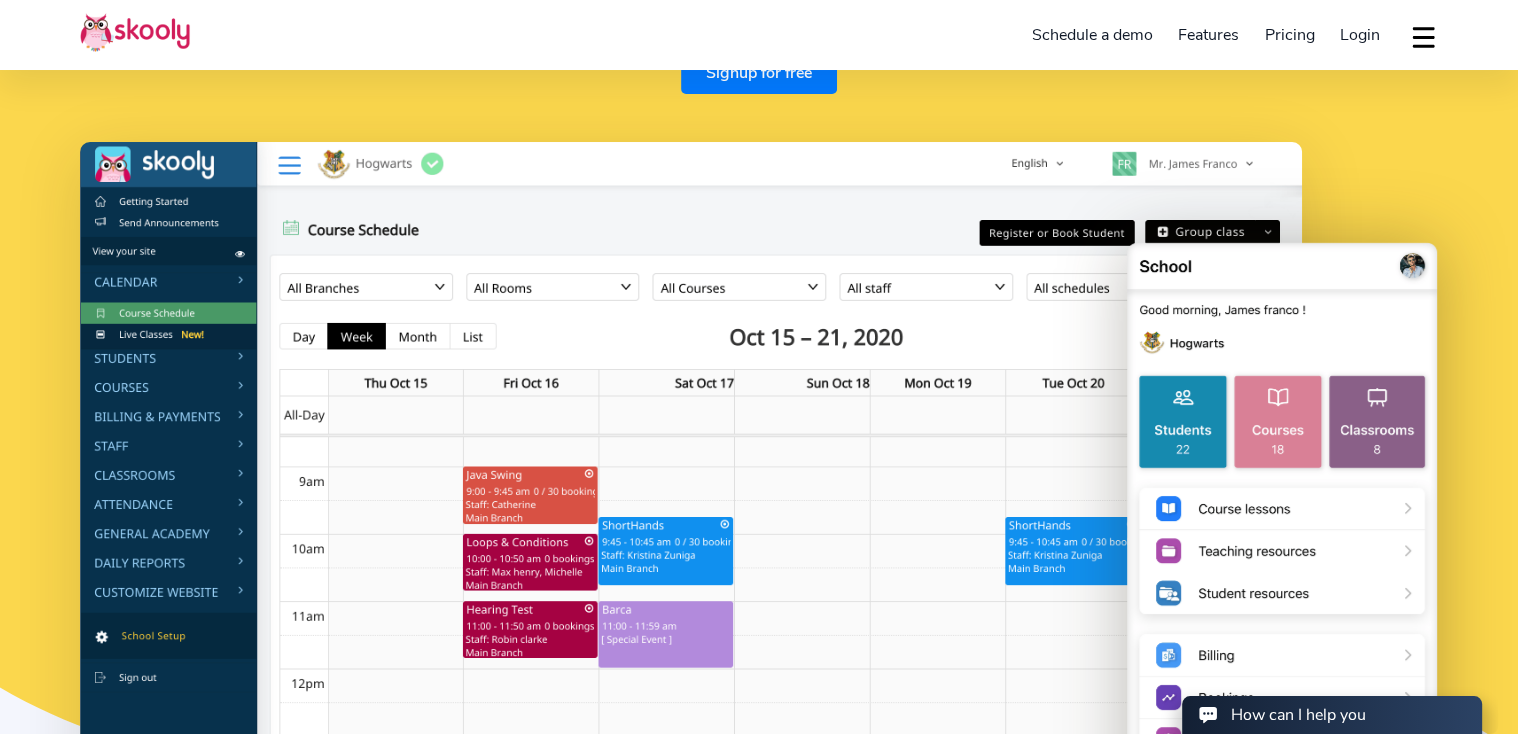 scroll, scrollTop: 0, scrollLeft: 0, axis: both 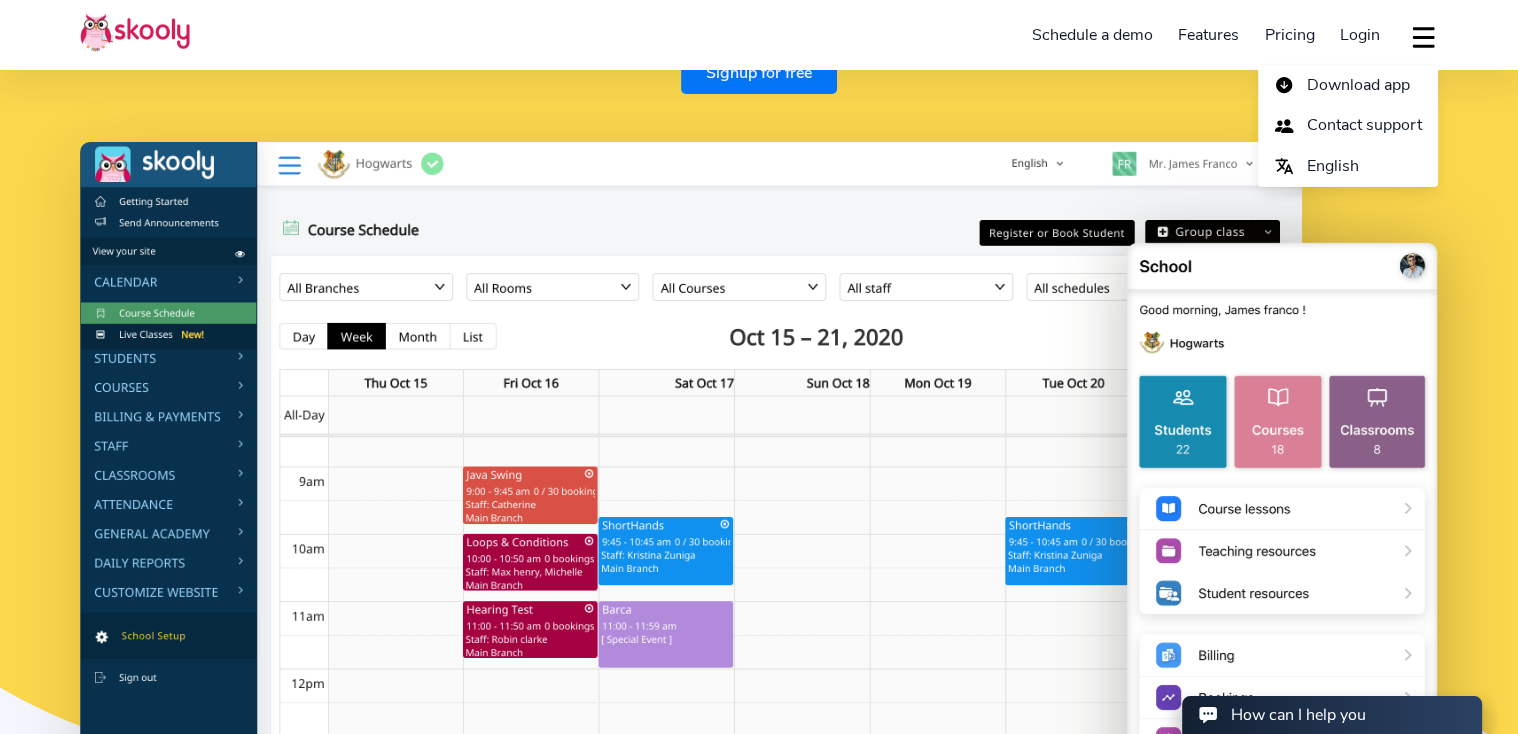 click on "Login" at bounding box center [1360, 35] 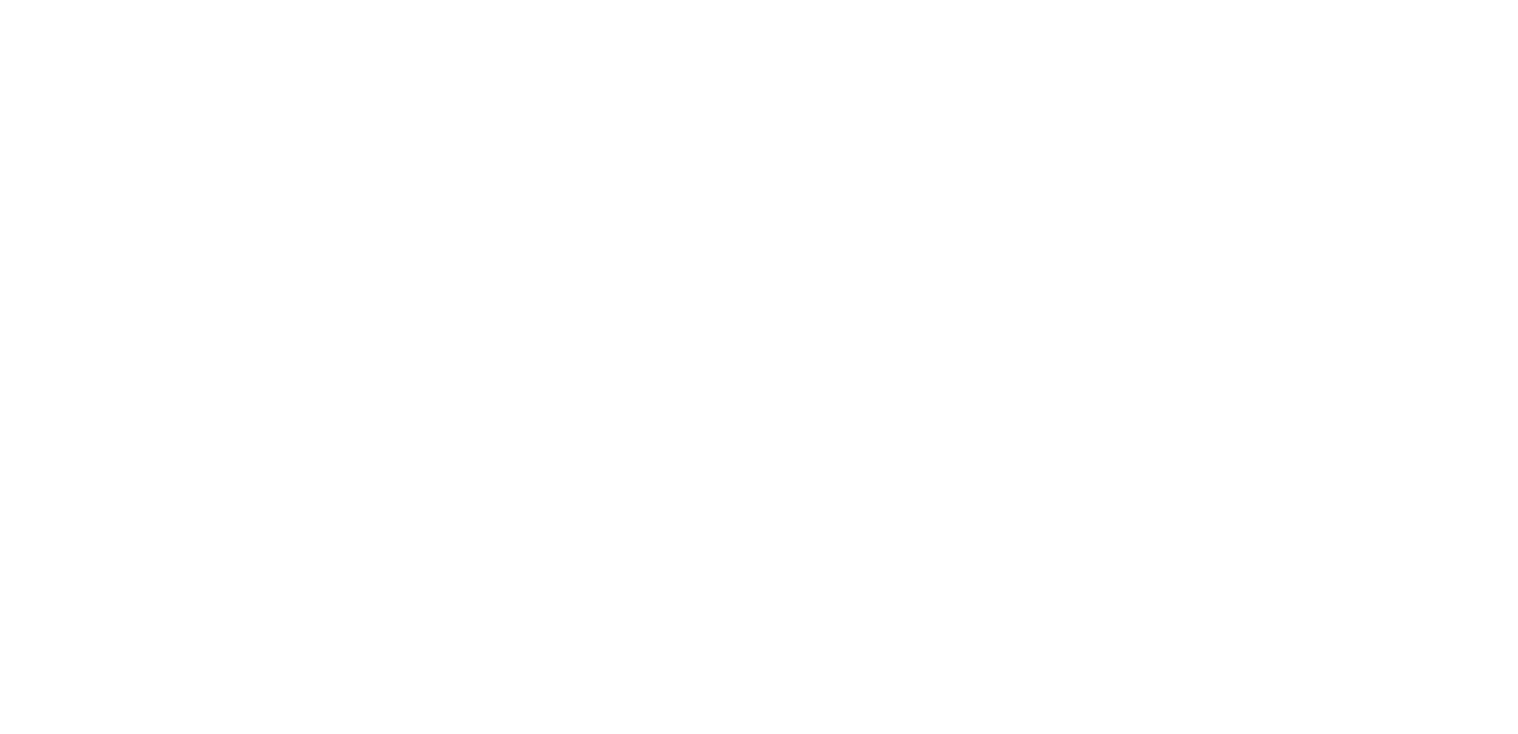 scroll, scrollTop: 0, scrollLeft: 0, axis: both 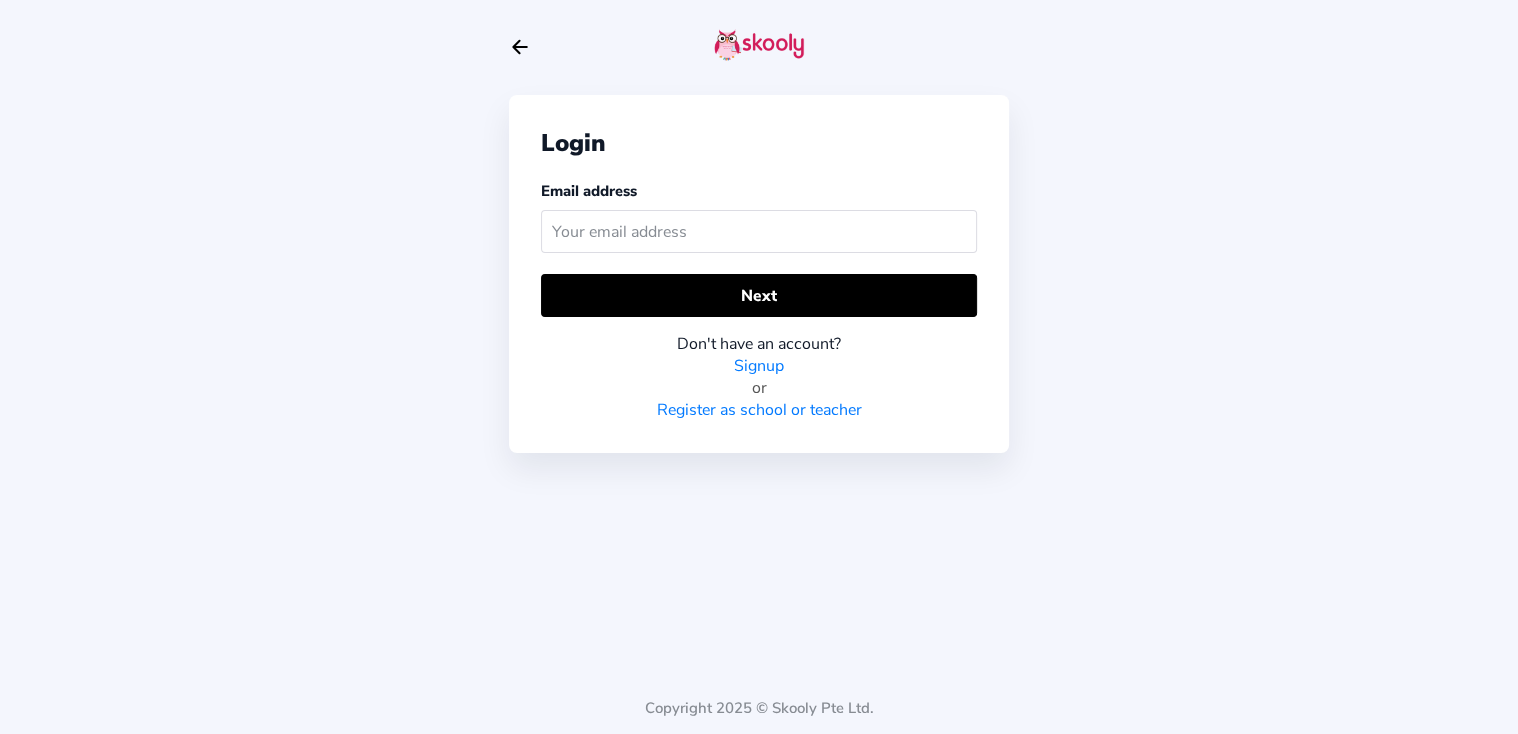 click on "Register as school or teacher" 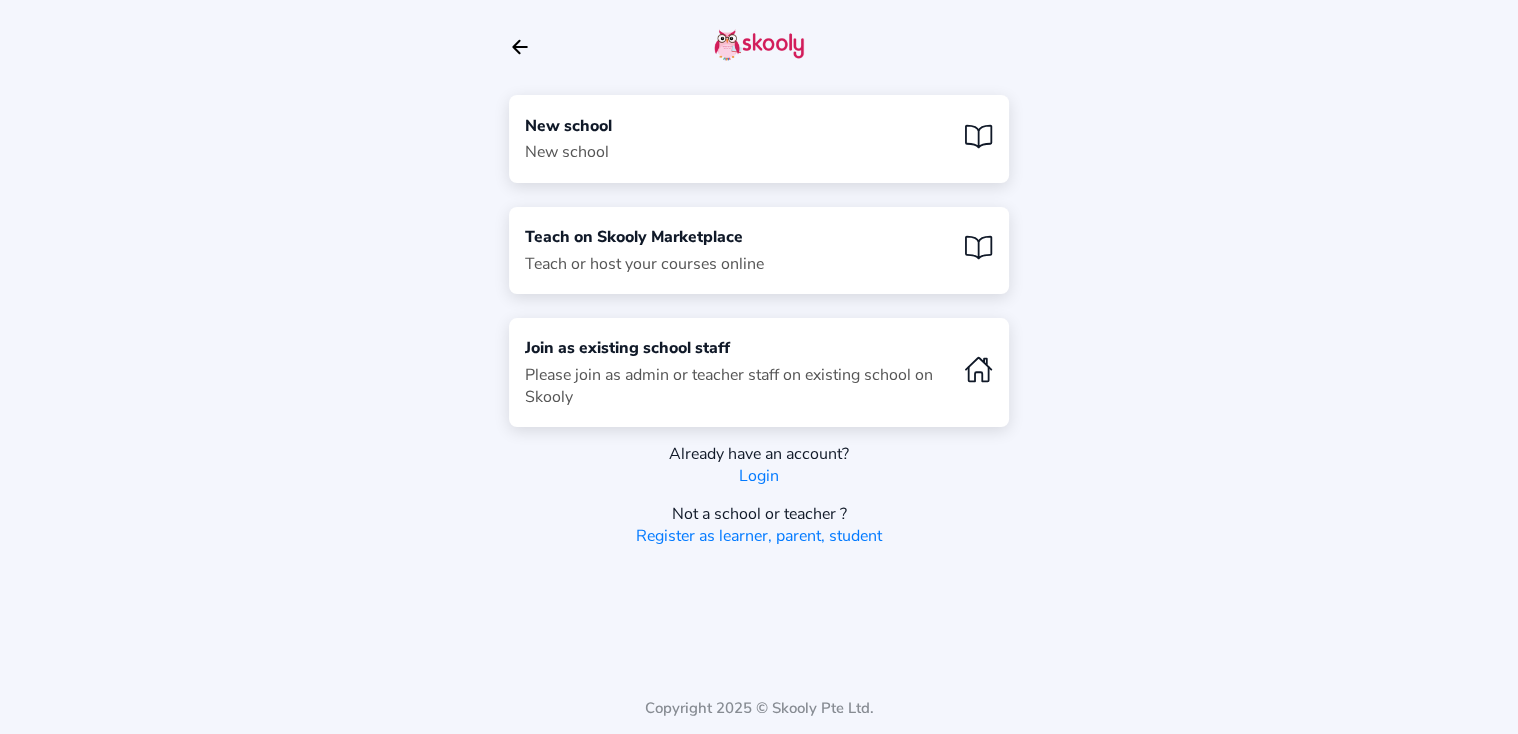 click on "New school  New school" 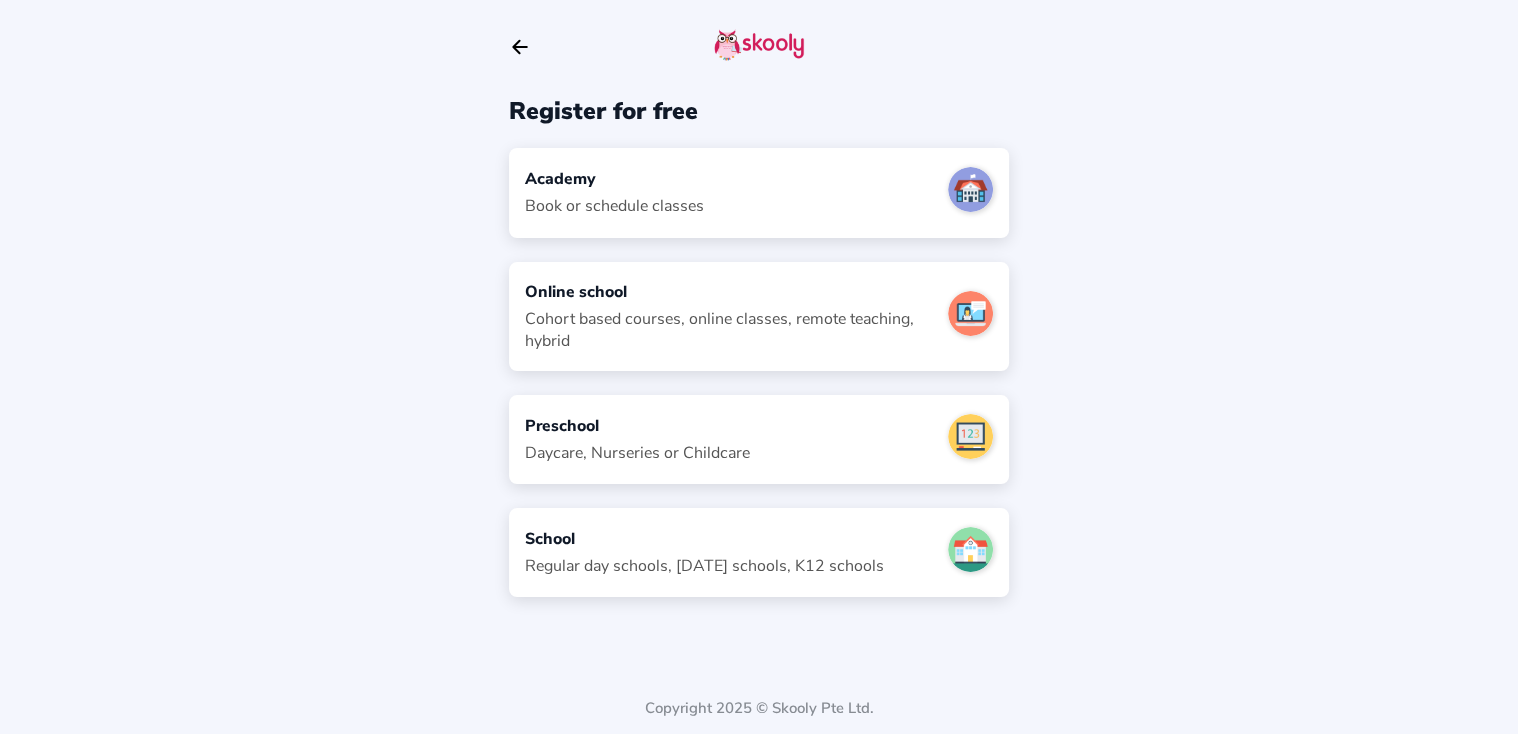 click on "School" 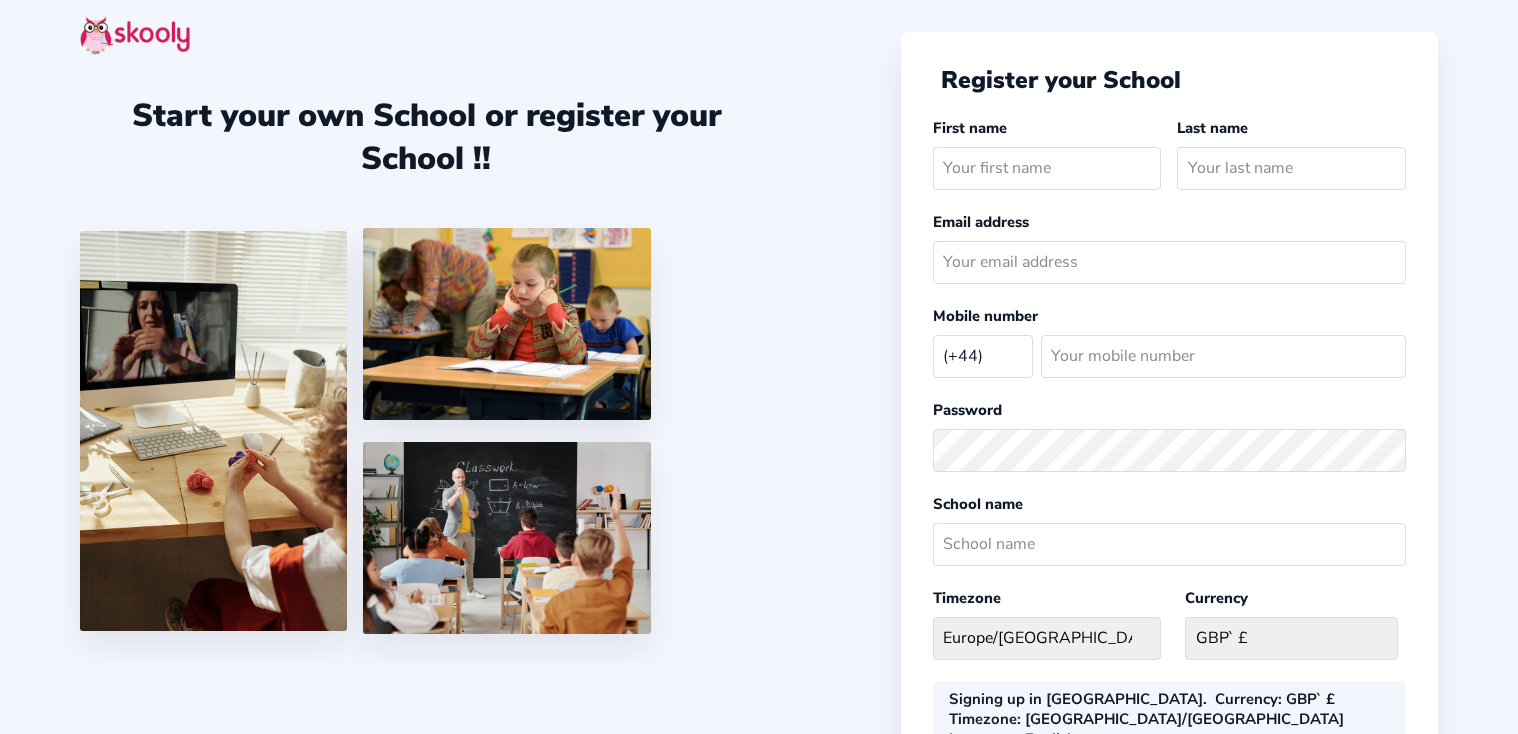 select on "GB" 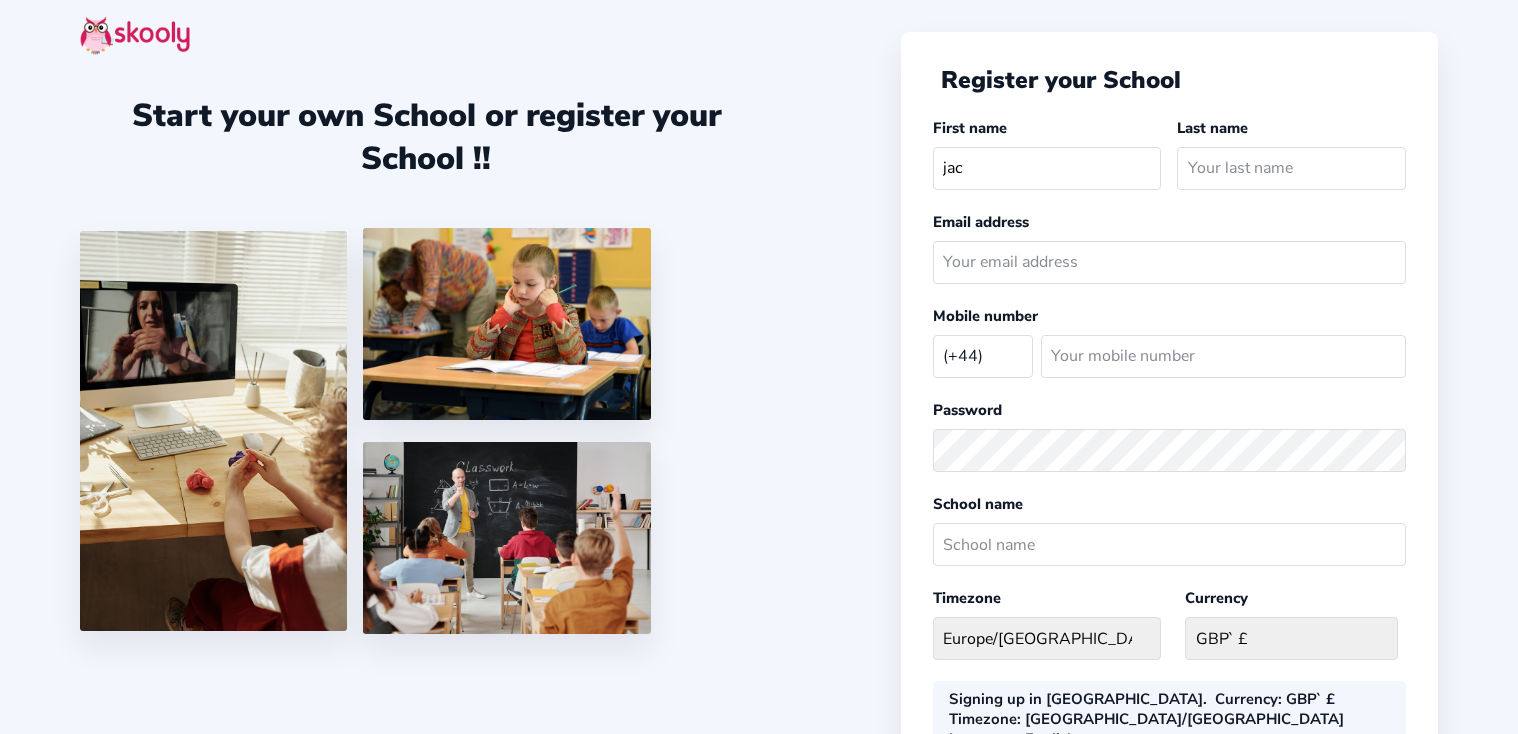 scroll, scrollTop: 0, scrollLeft: 0, axis: both 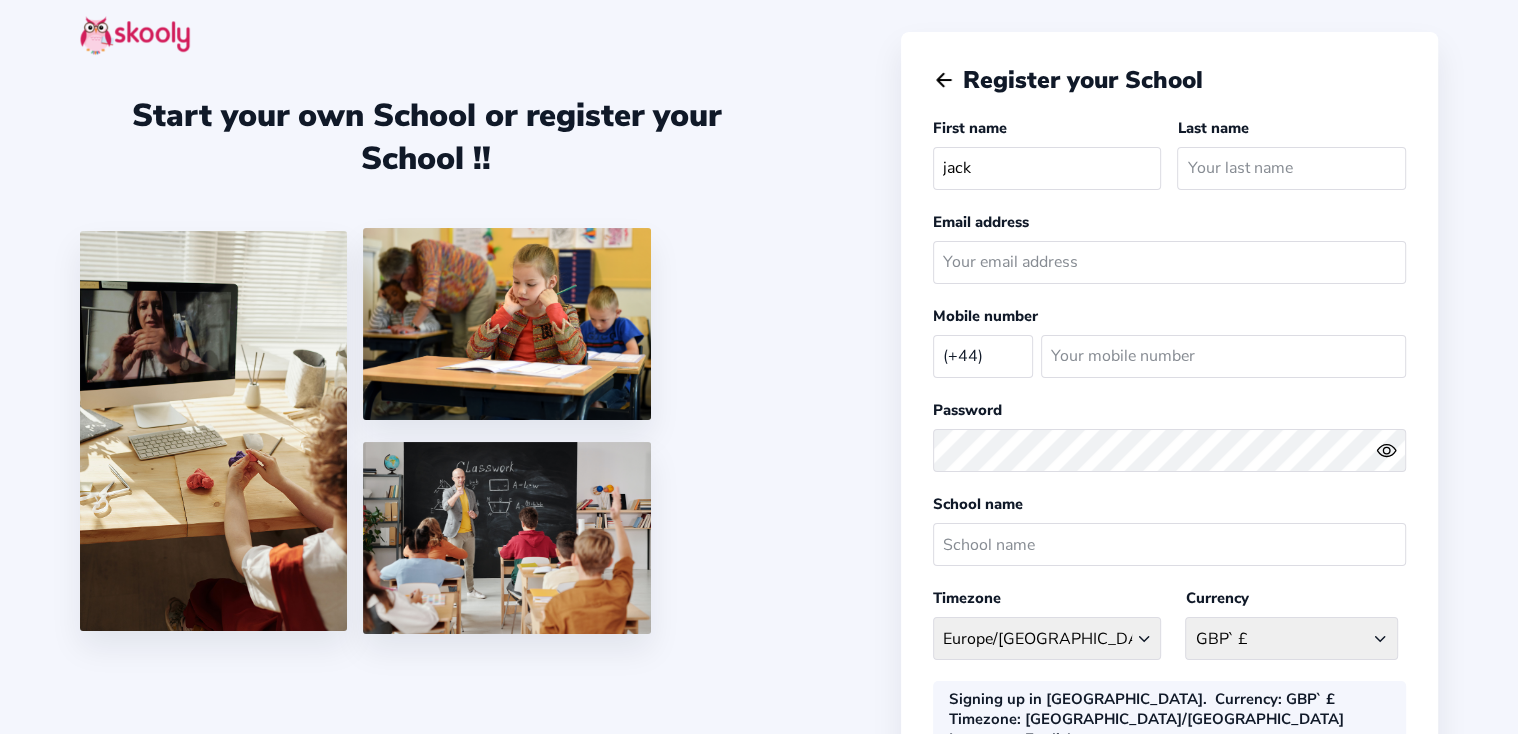 type on "jack" 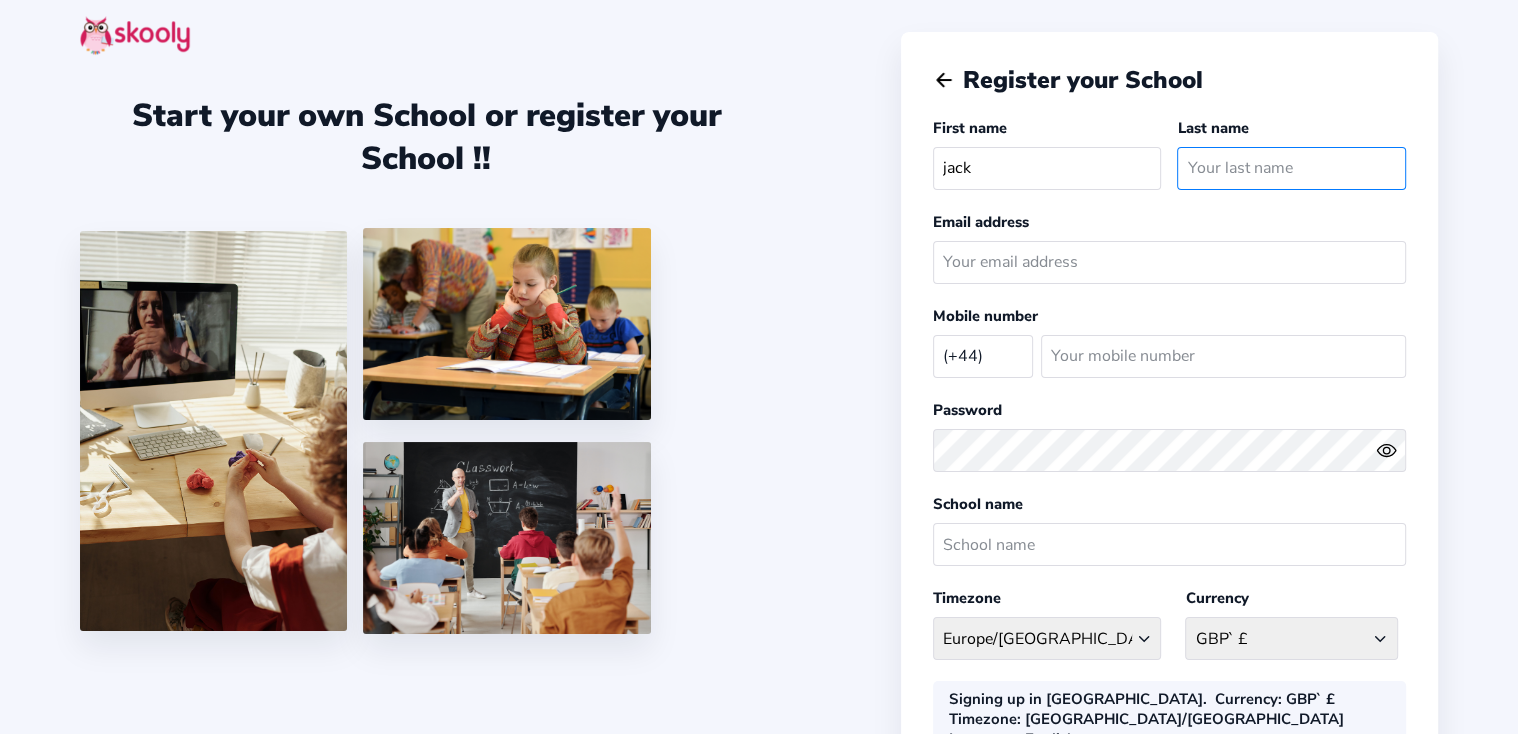 click 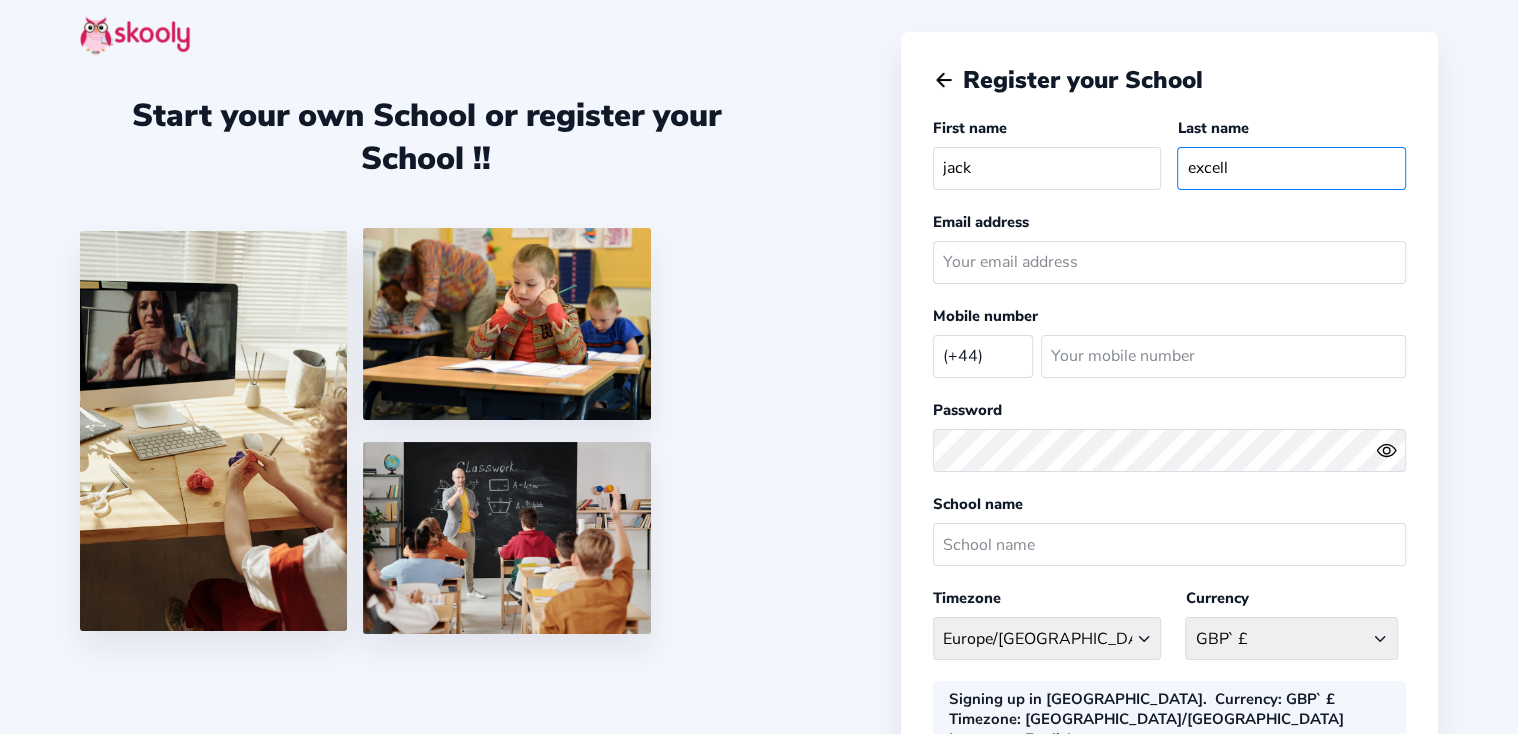 type on "excell" 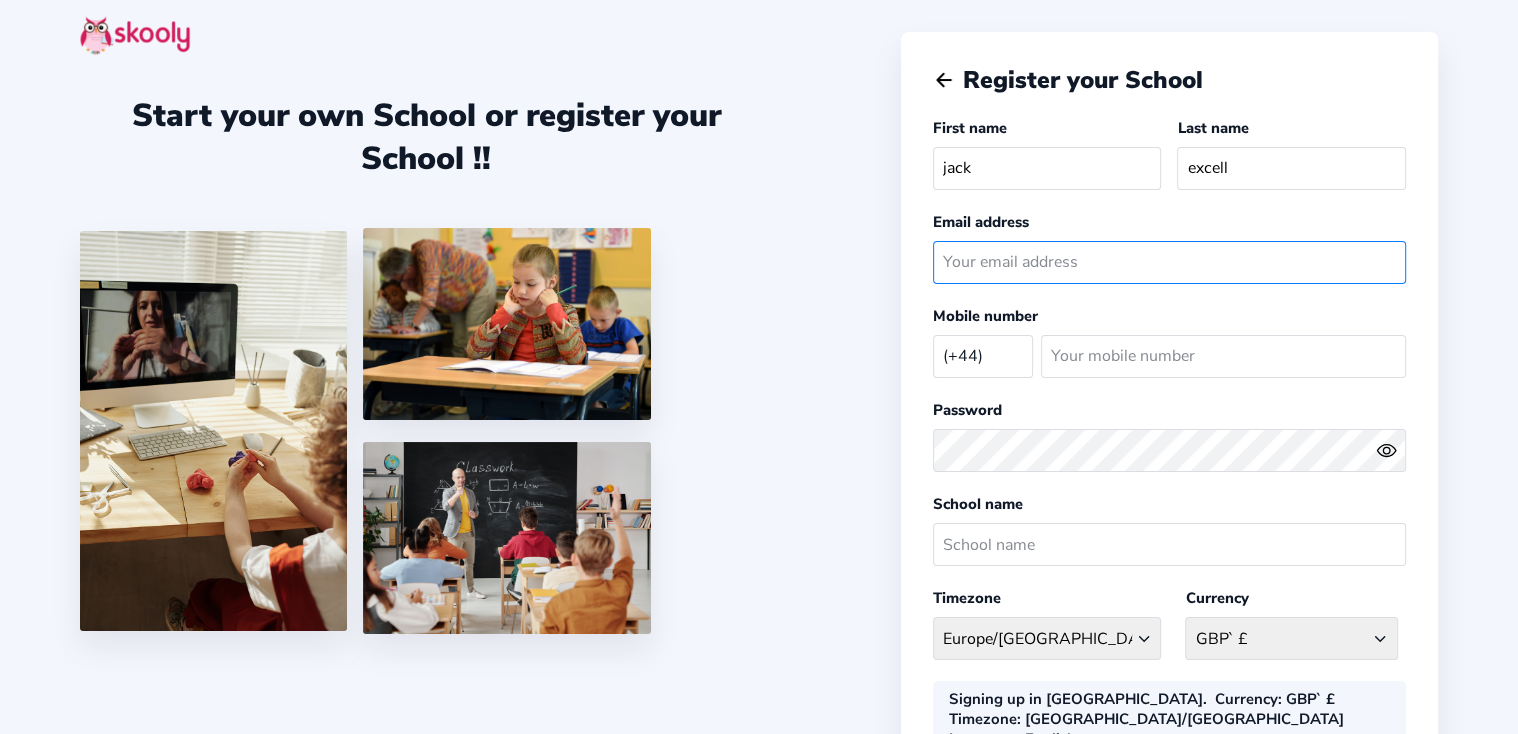 click 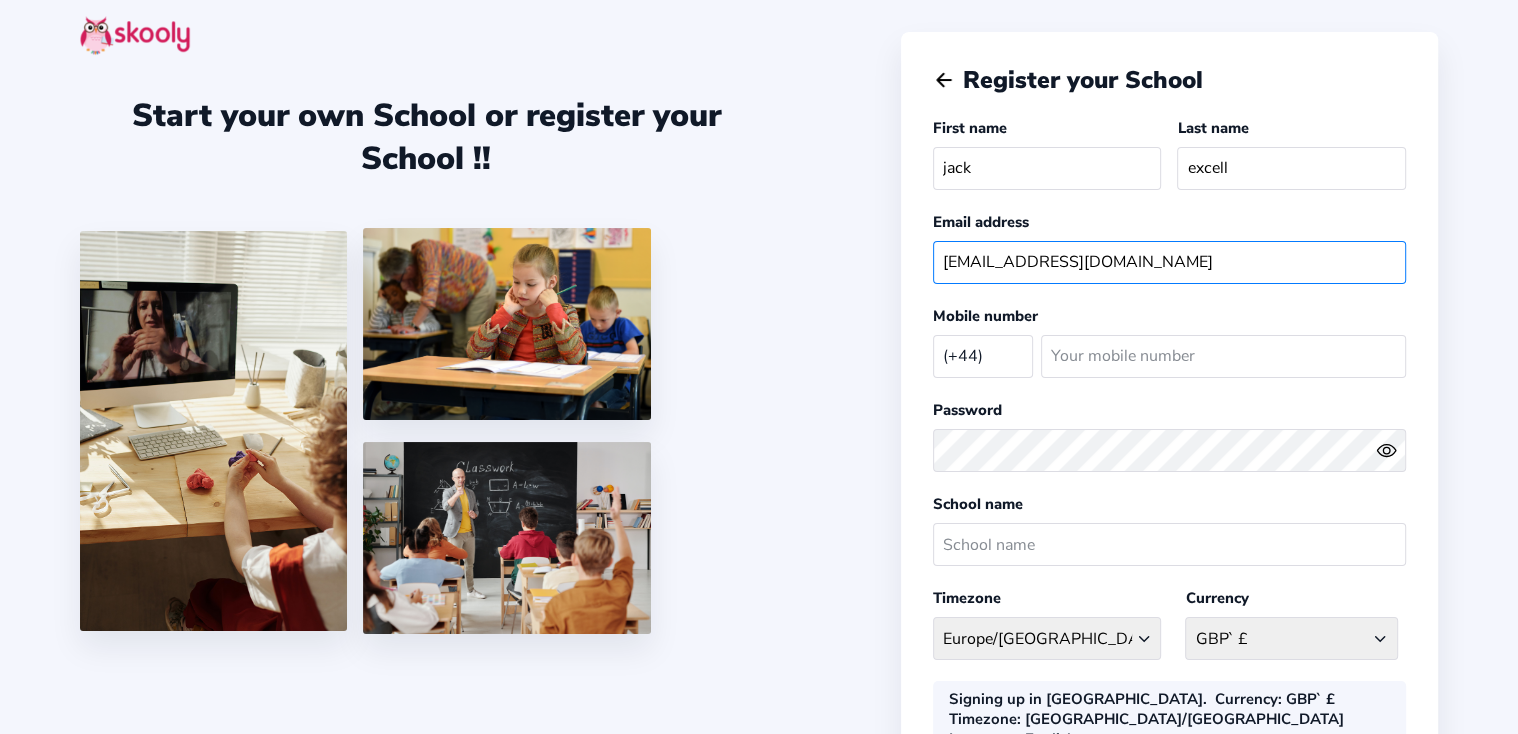 type on "[EMAIL_ADDRESS][DOMAIN_NAME]" 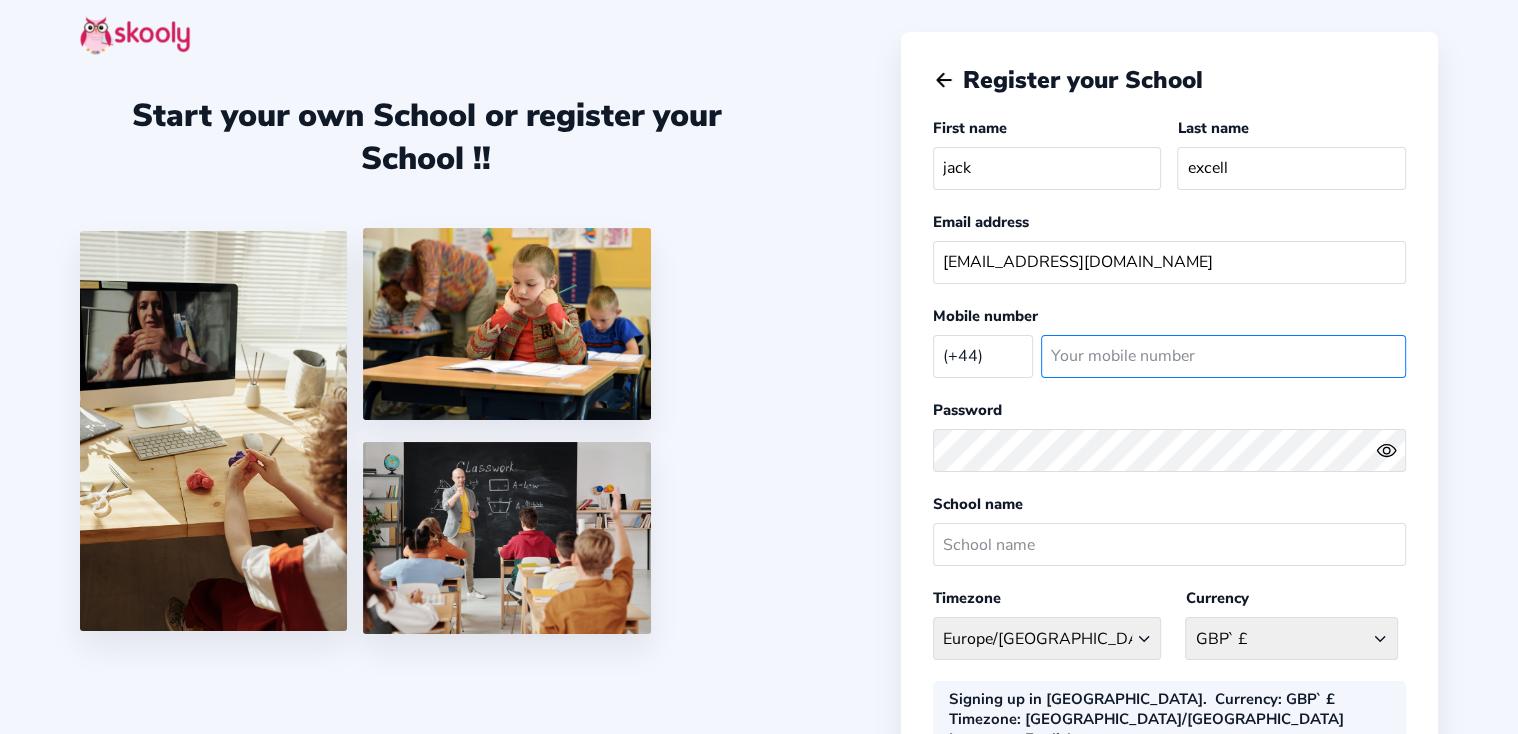 click 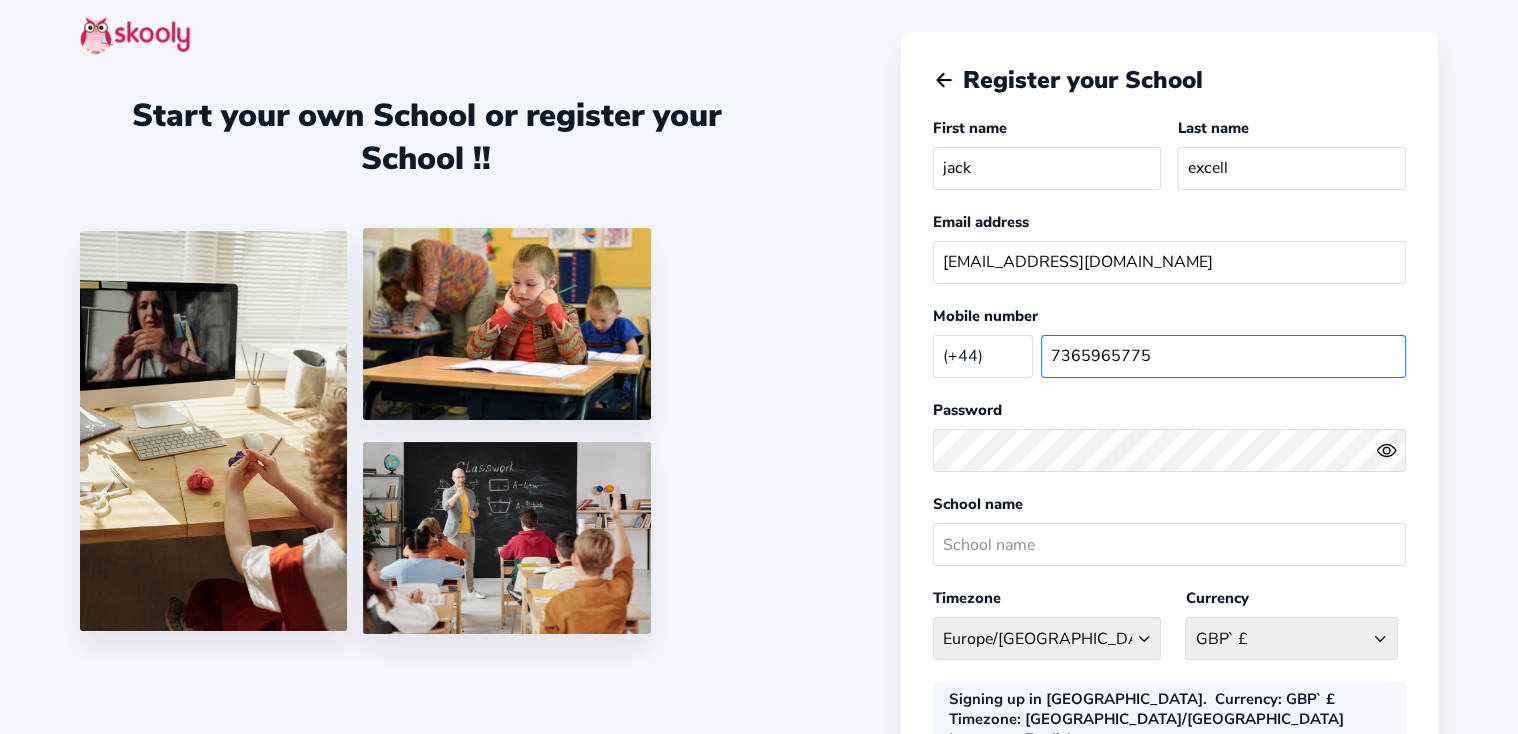 type on "7365965775" 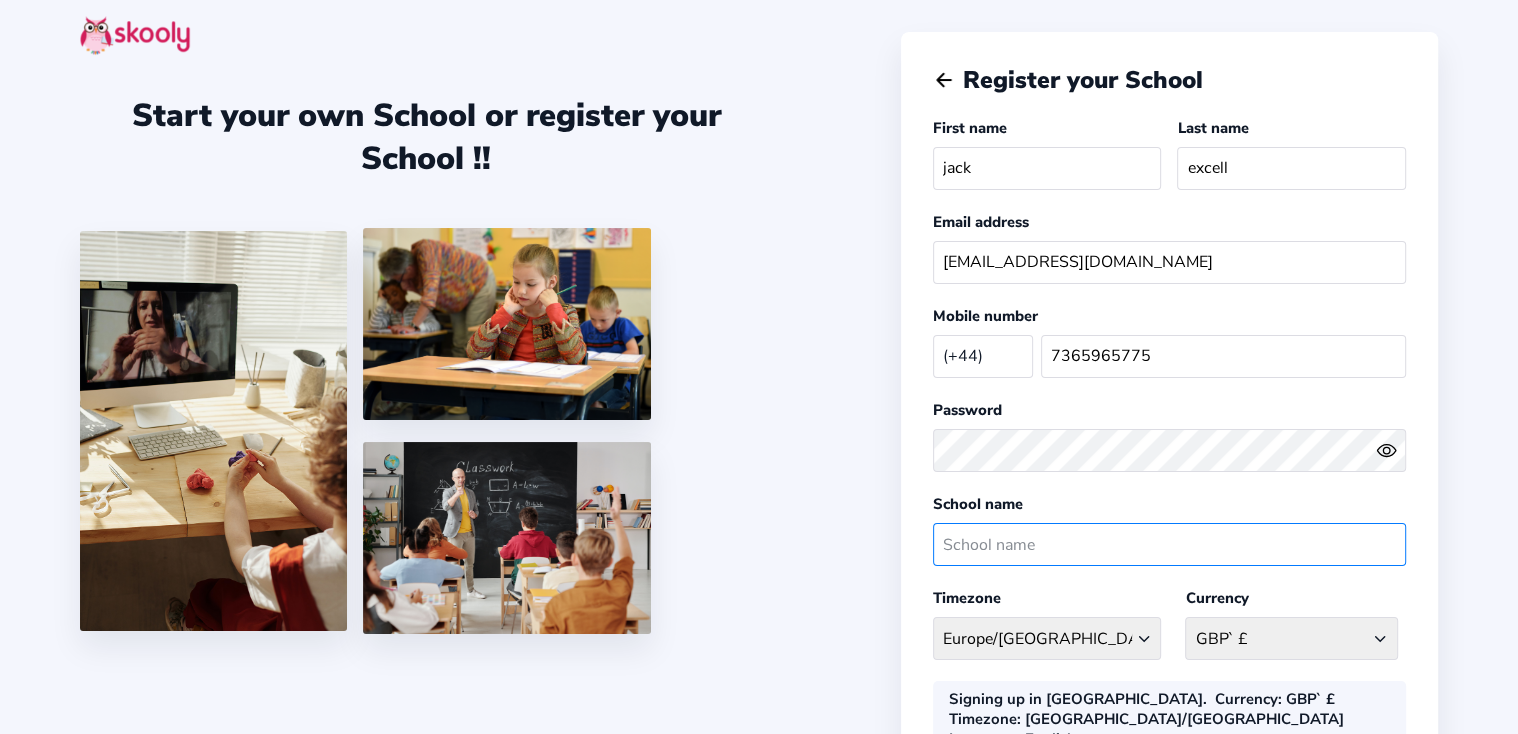 click 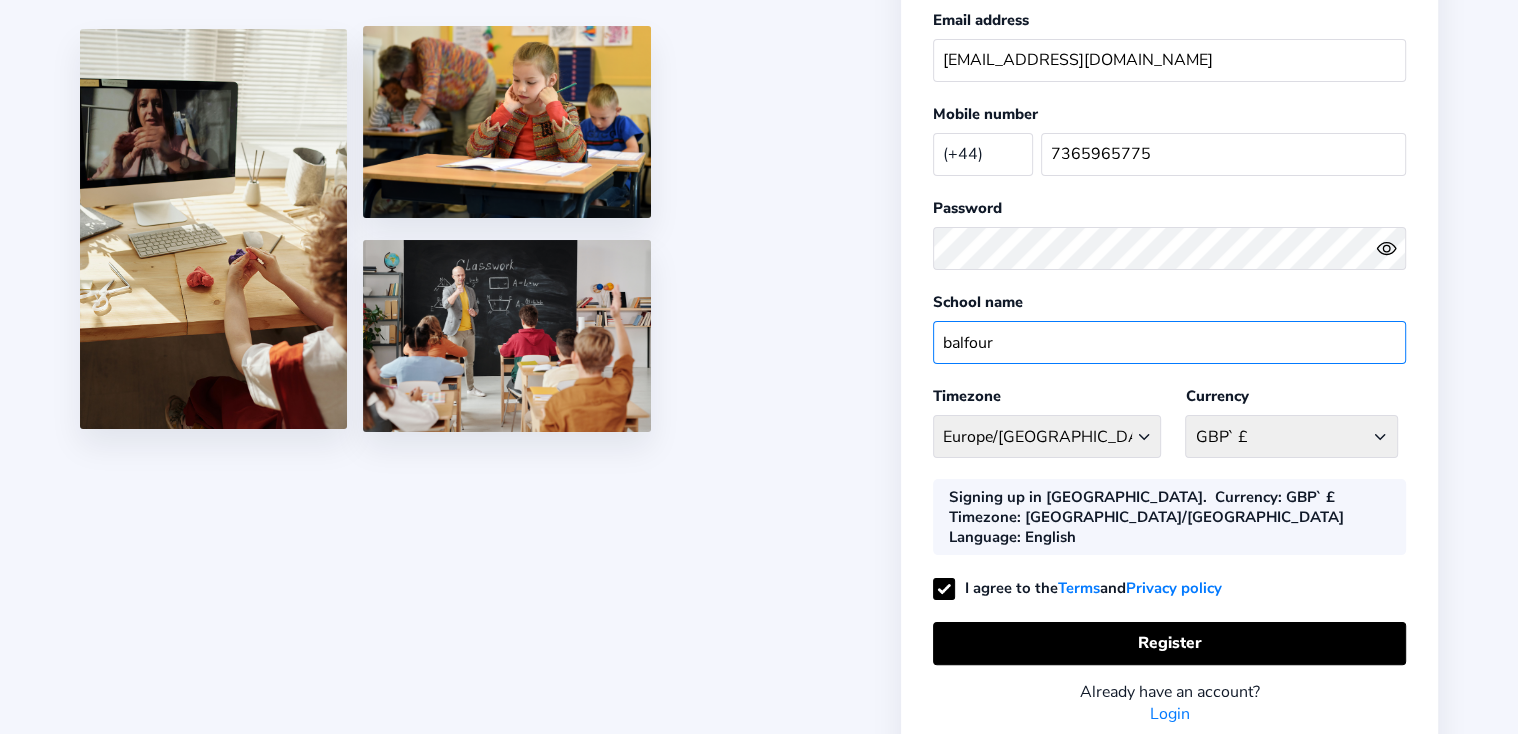 scroll, scrollTop: 203, scrollLeft: 0, axis: vertical 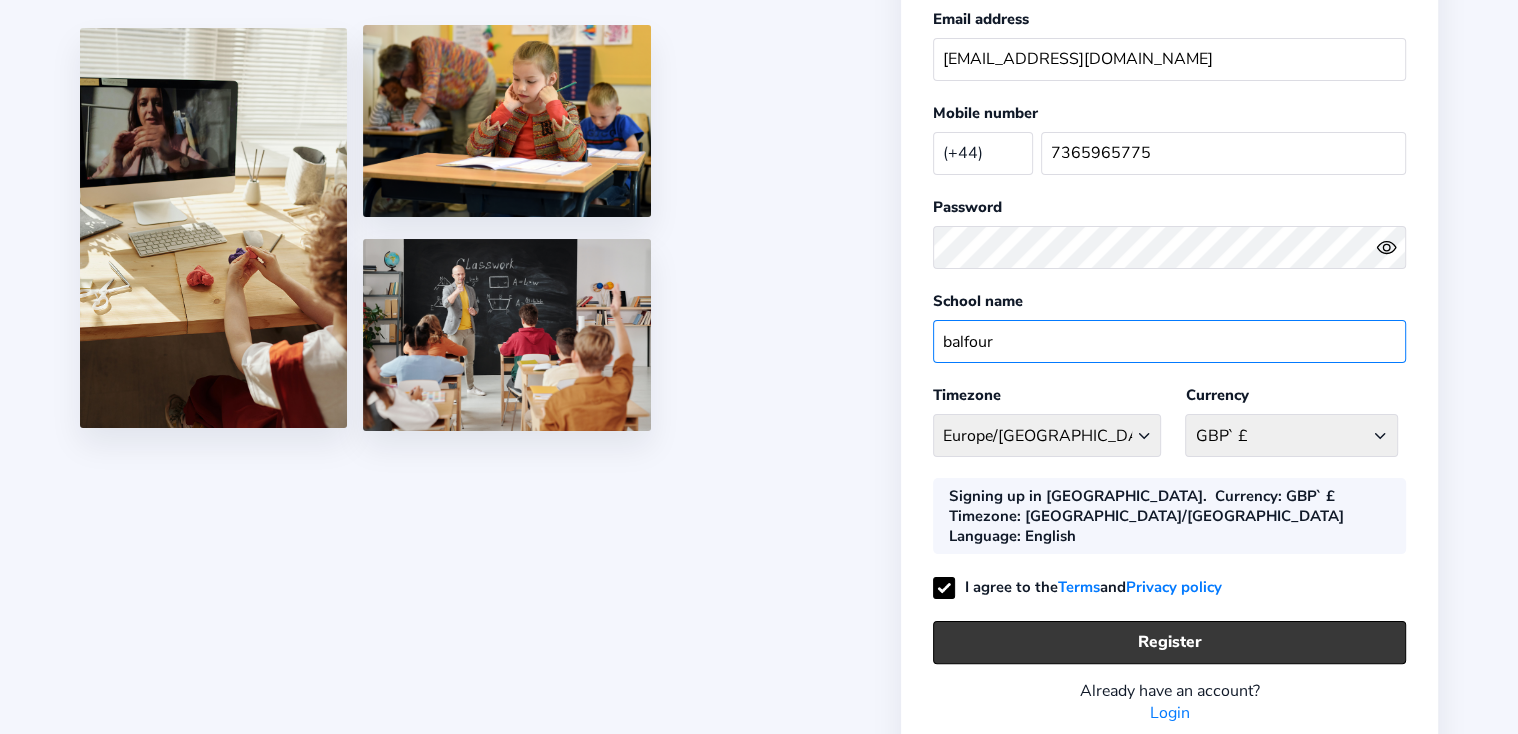 type on "balfour" 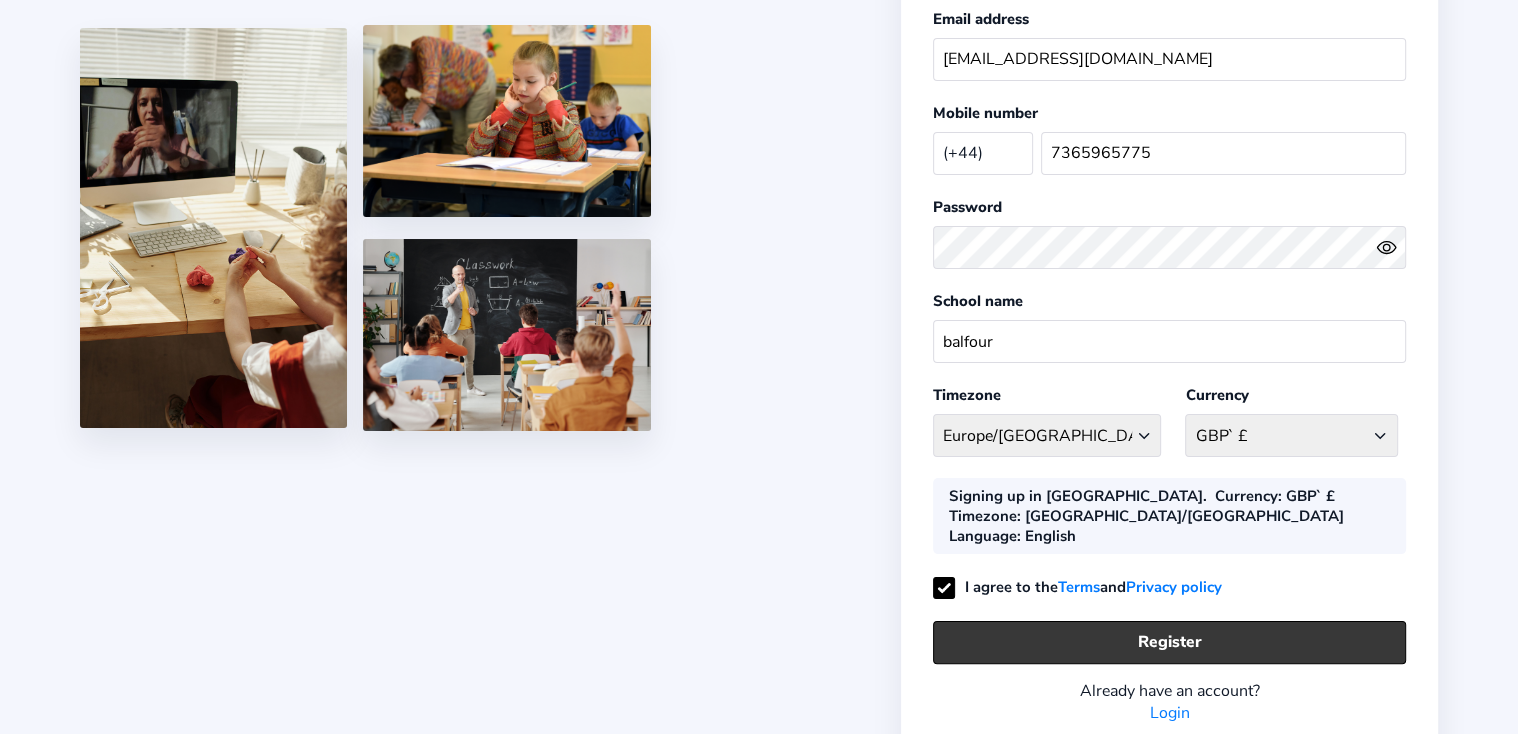 click on "Register" 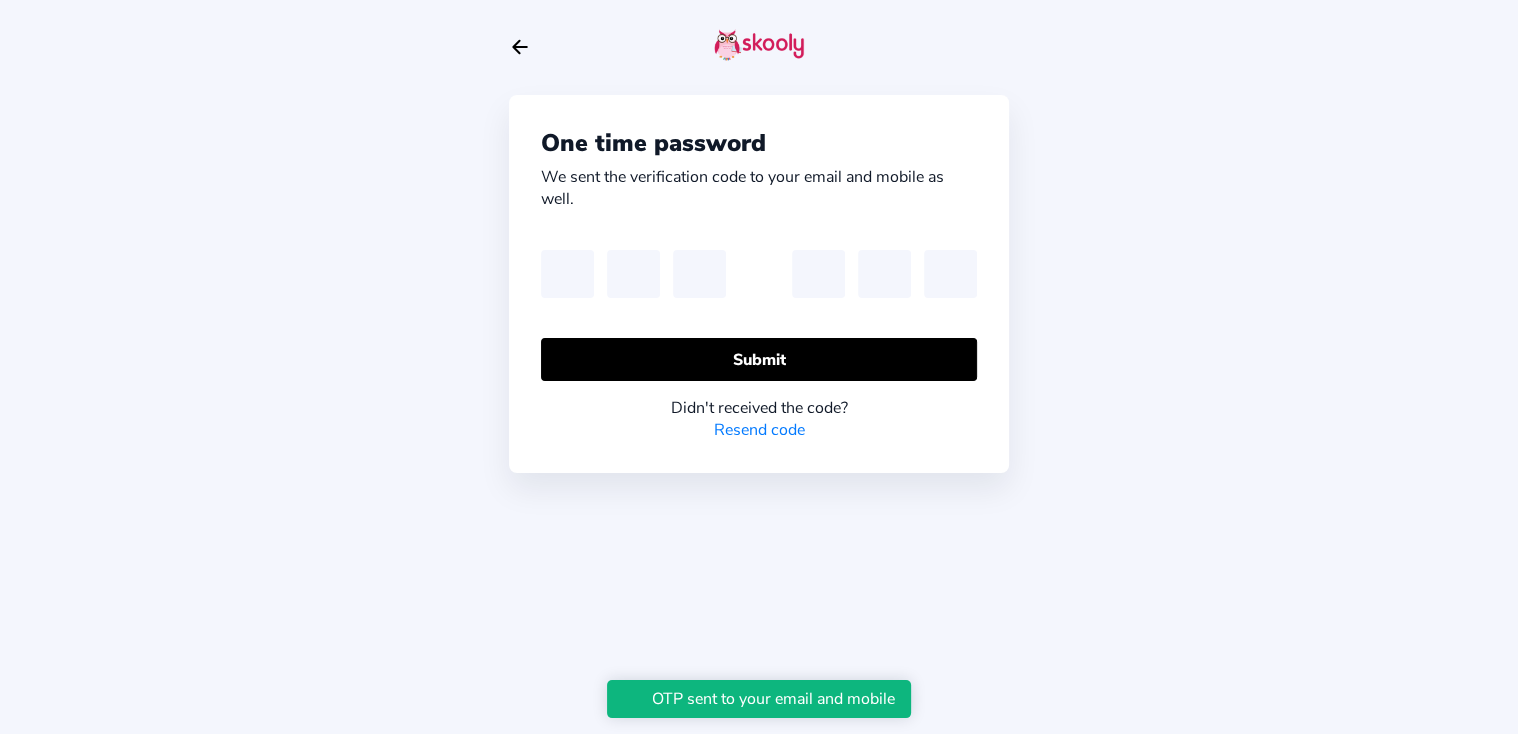 scroll, scrollTop: 0, scrollLeft: 0, axis: both 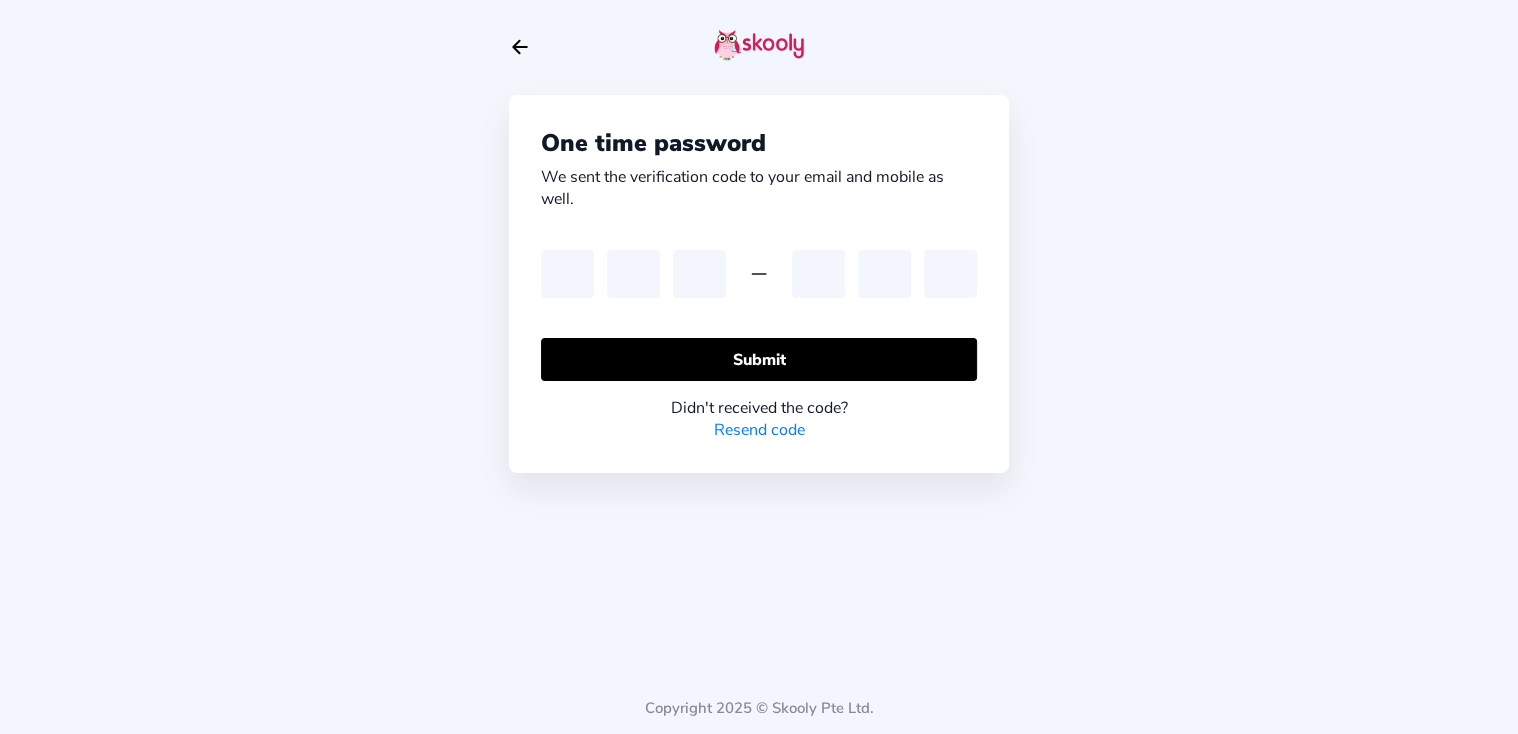 click on "Resend code" 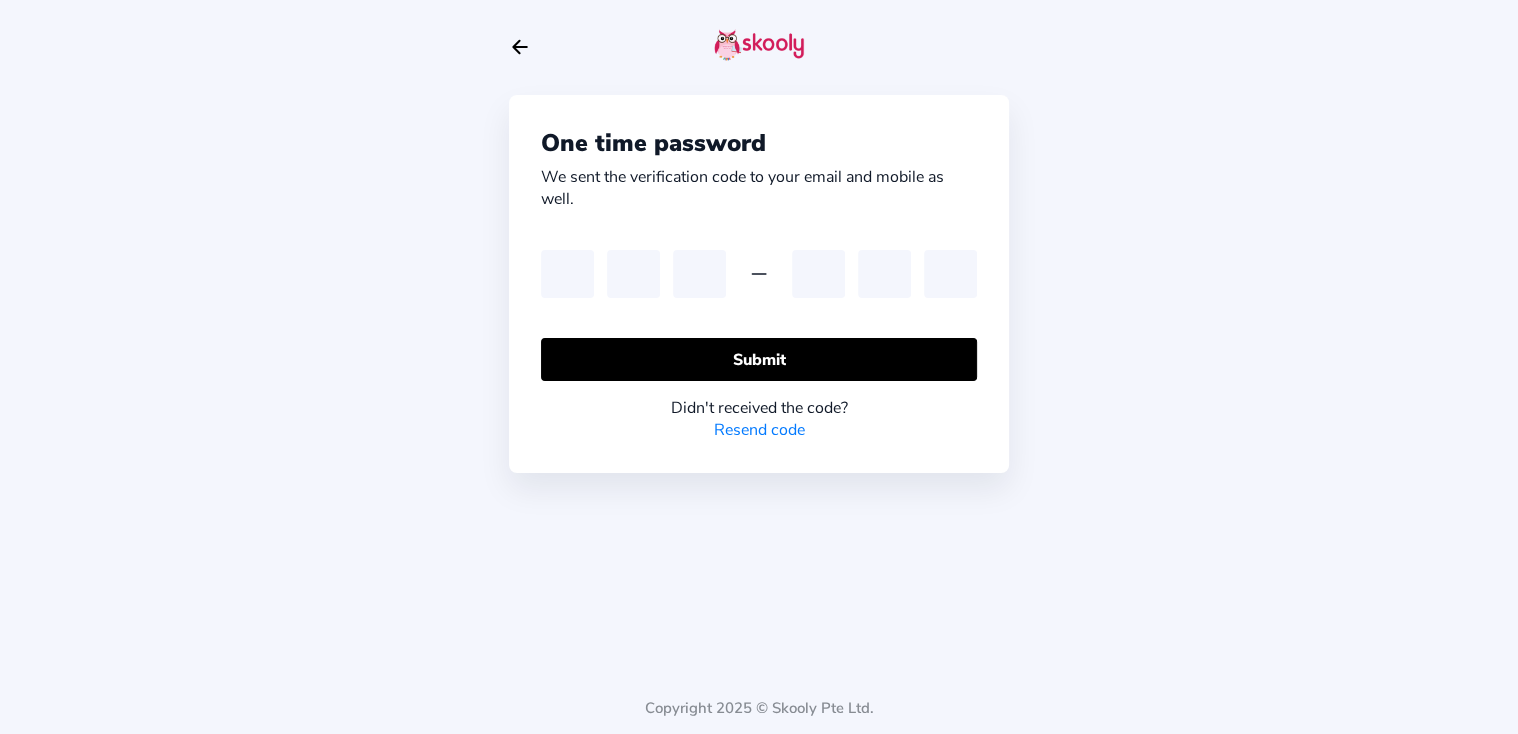 click on "Arrow Back" 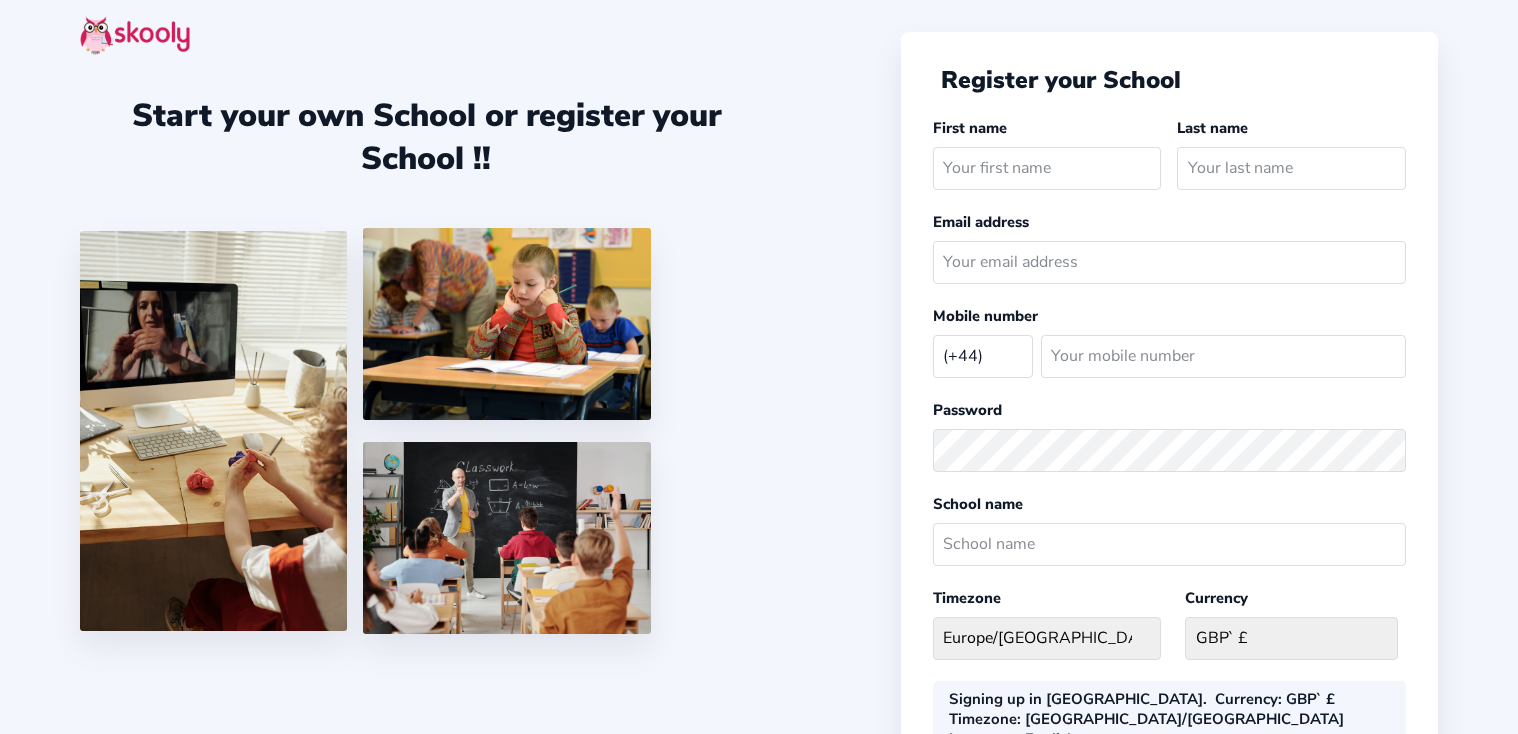 select on "GB" 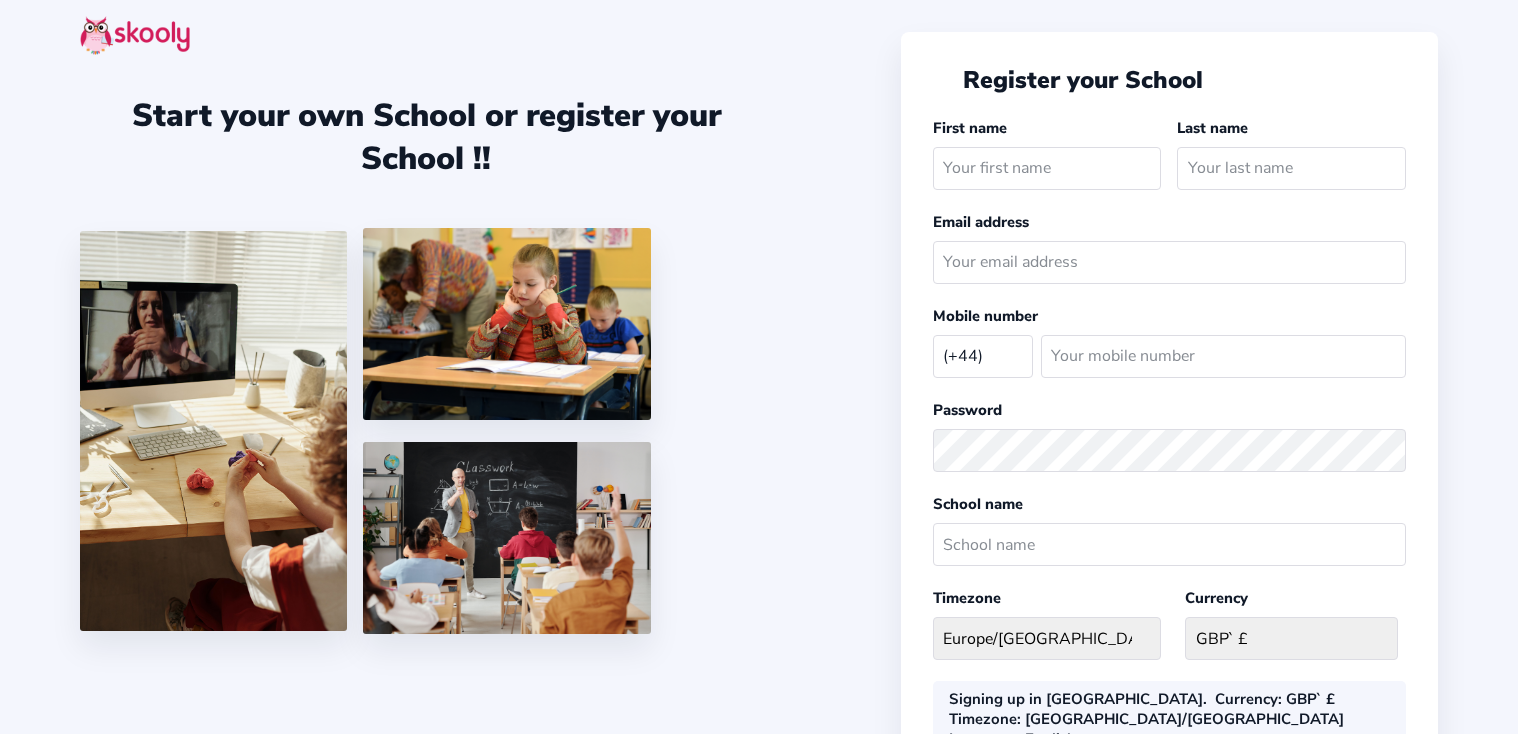 scroll, scrollTop: 0, scrollLeft: 0, axis: both 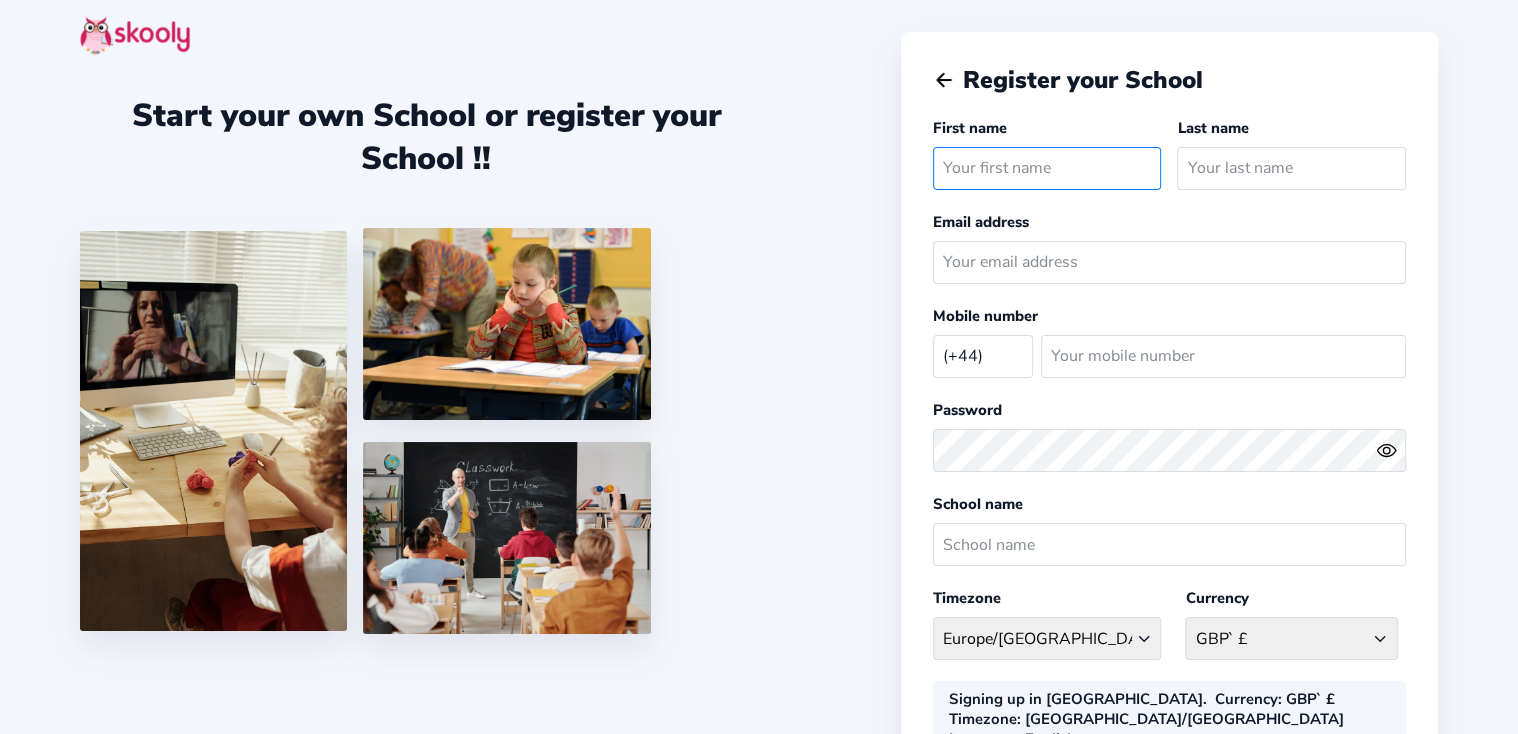 click 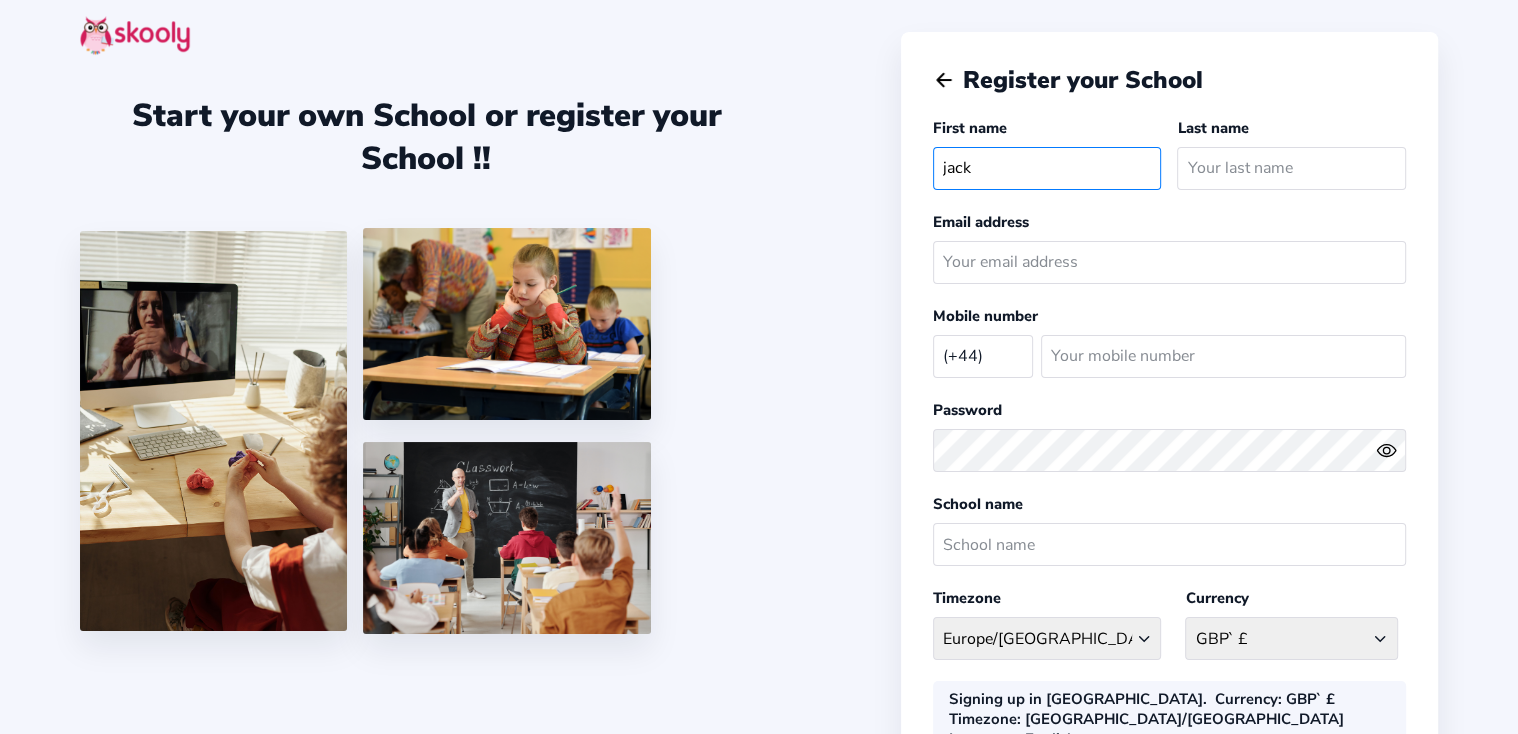 type on "jack" 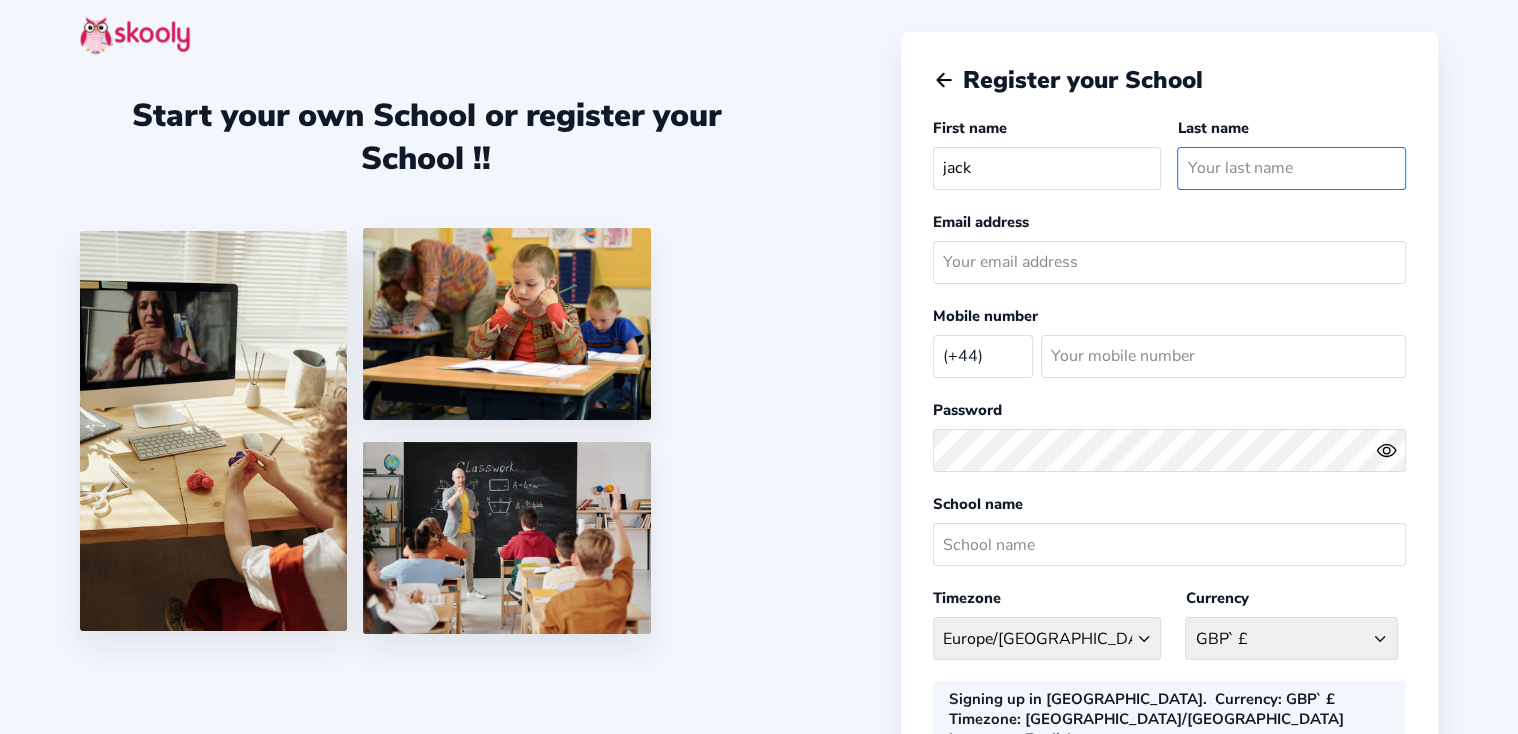 click 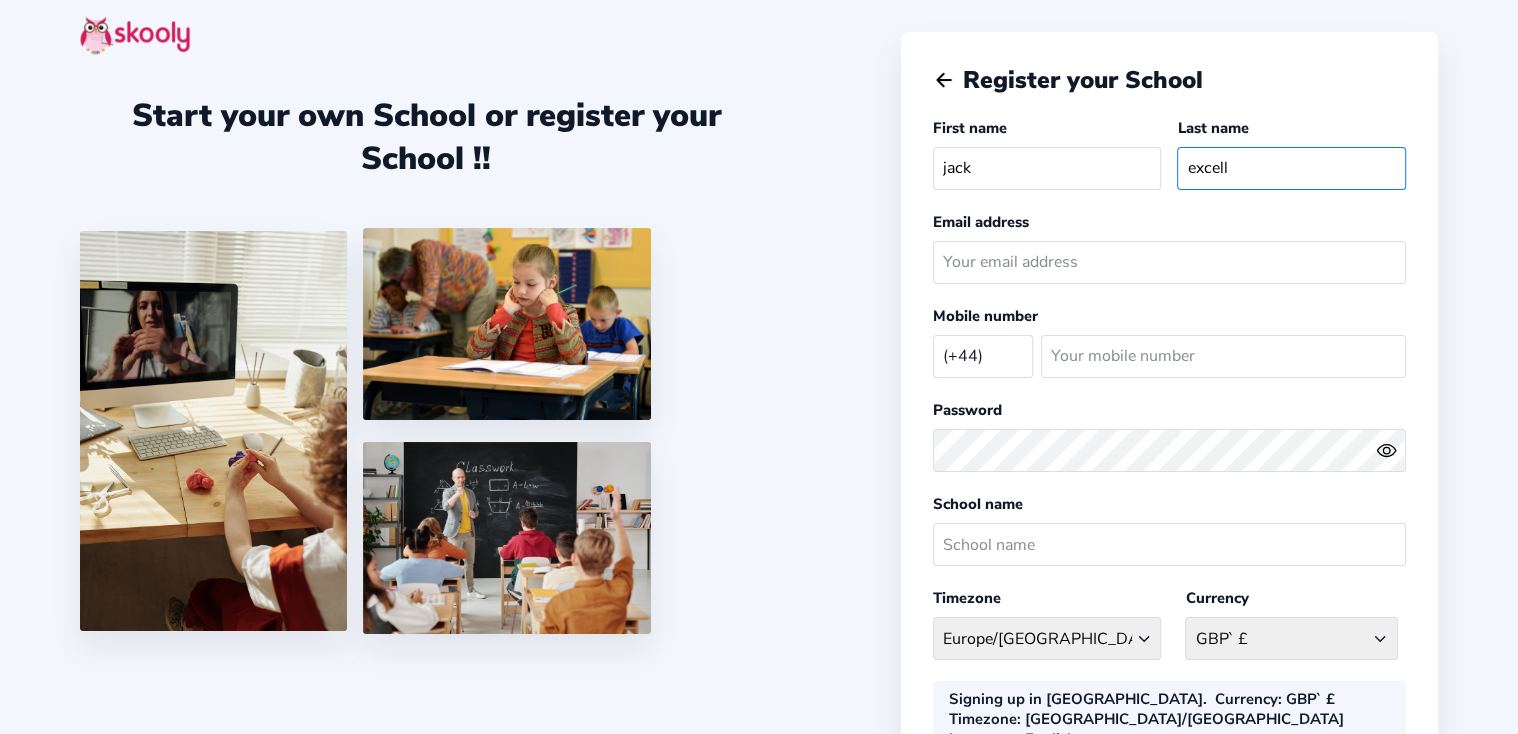 type on "excell" 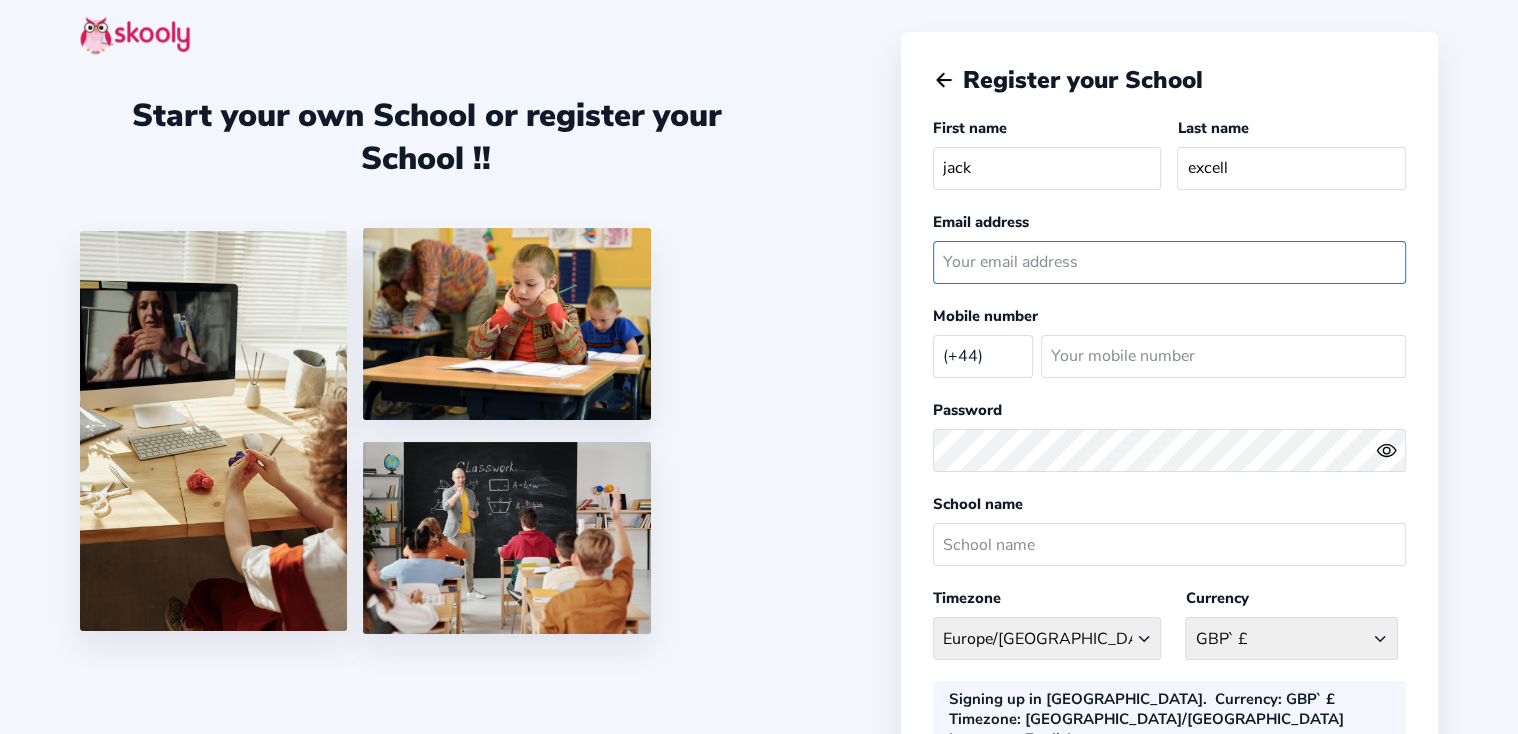 click 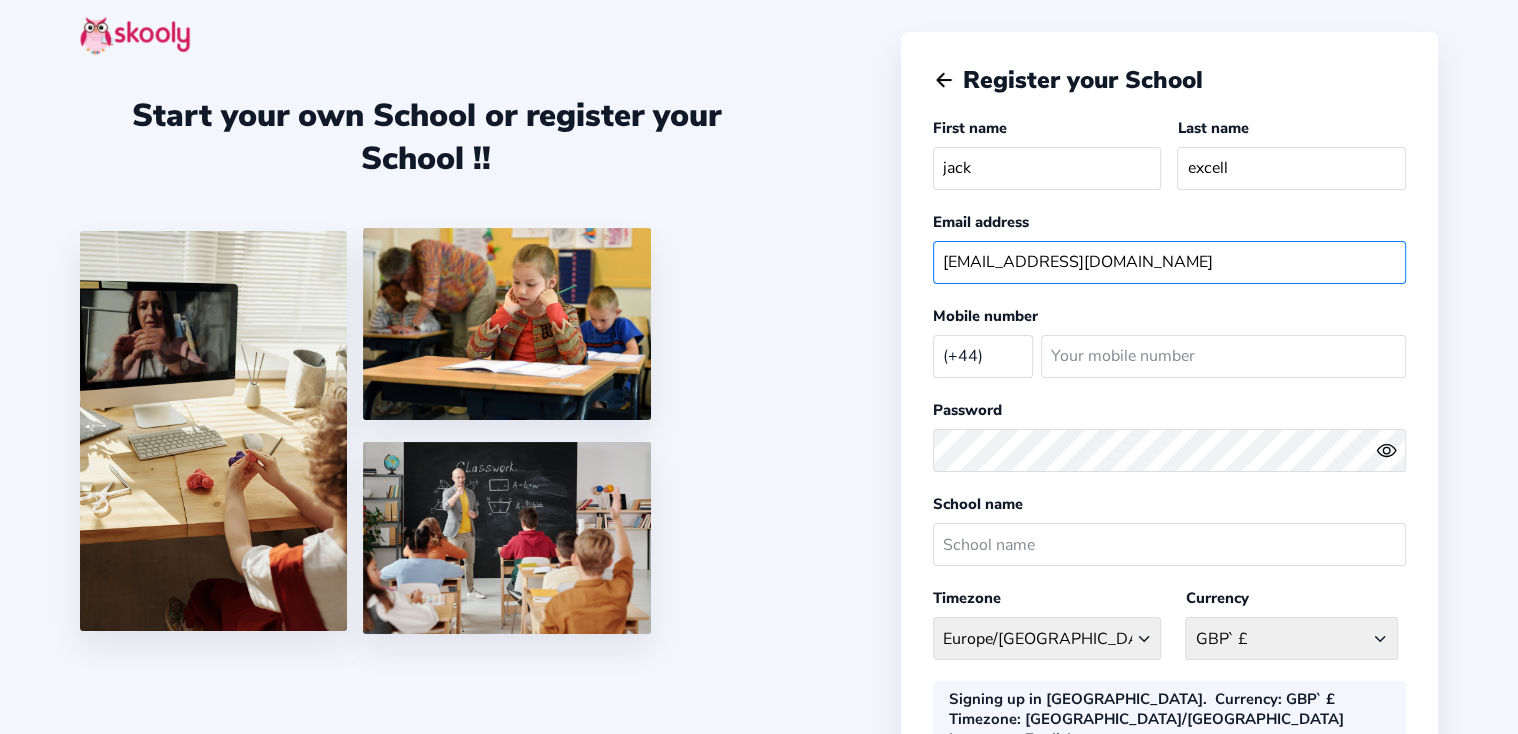 type on "[EMAIL_ADDRESS][DOMAIN_NAME]" 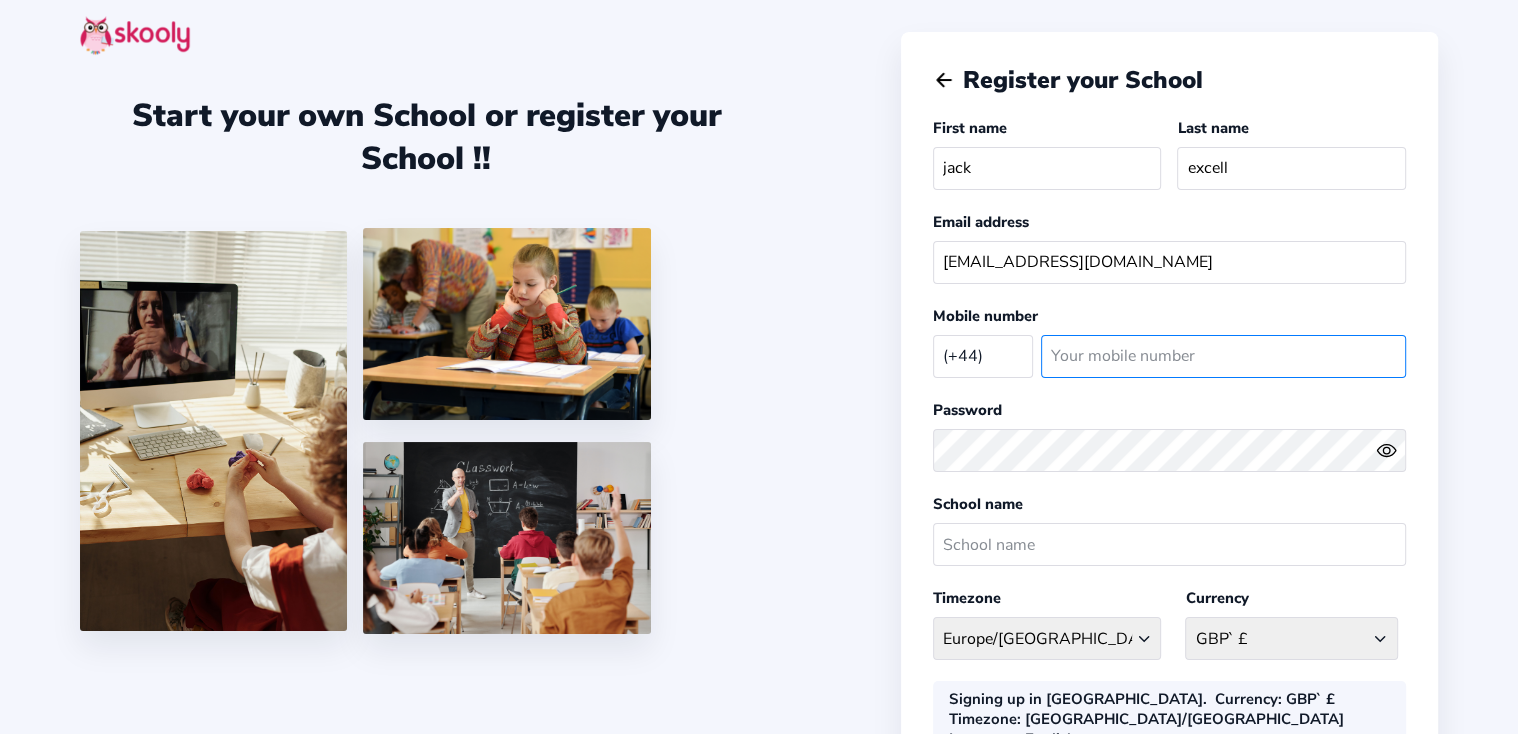 click 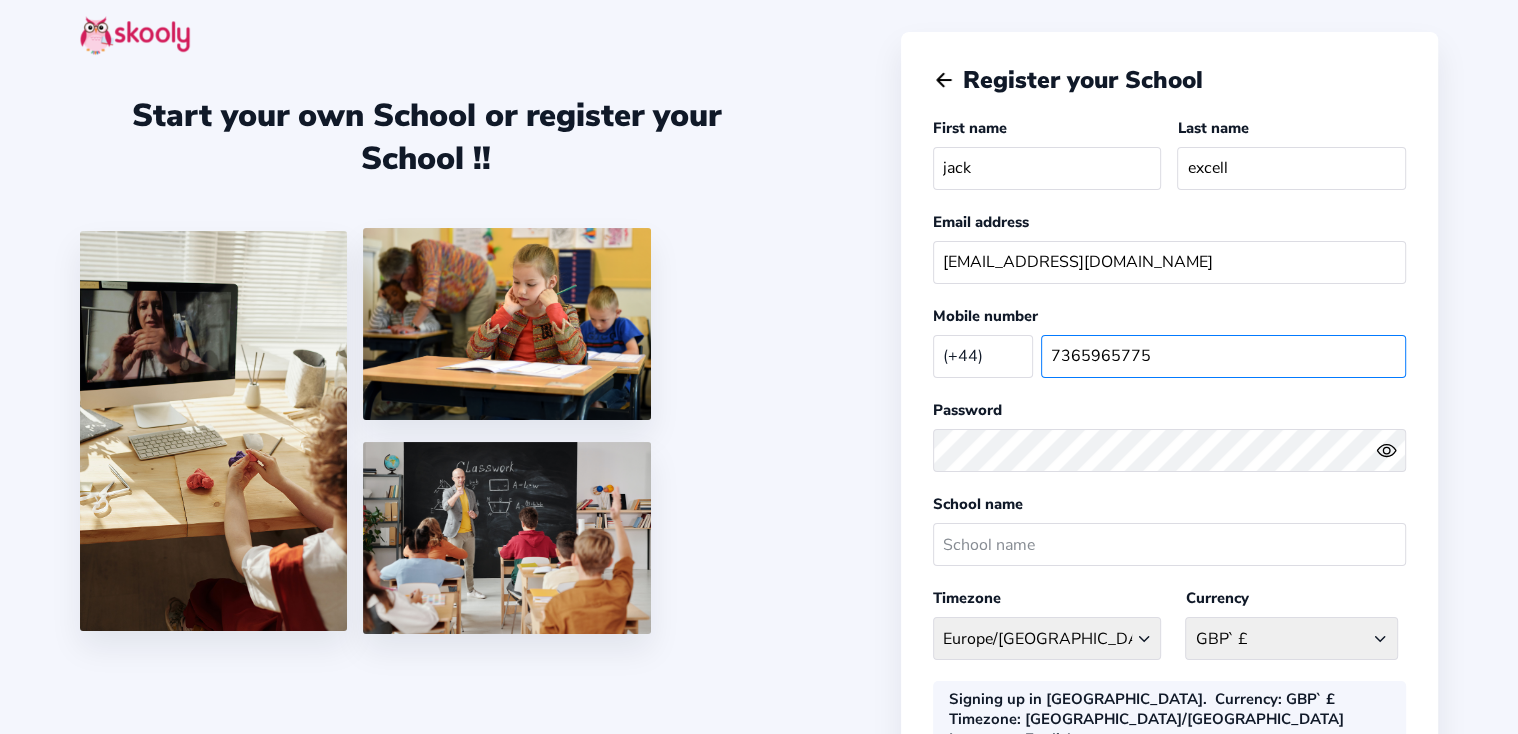 type on "7365965775" 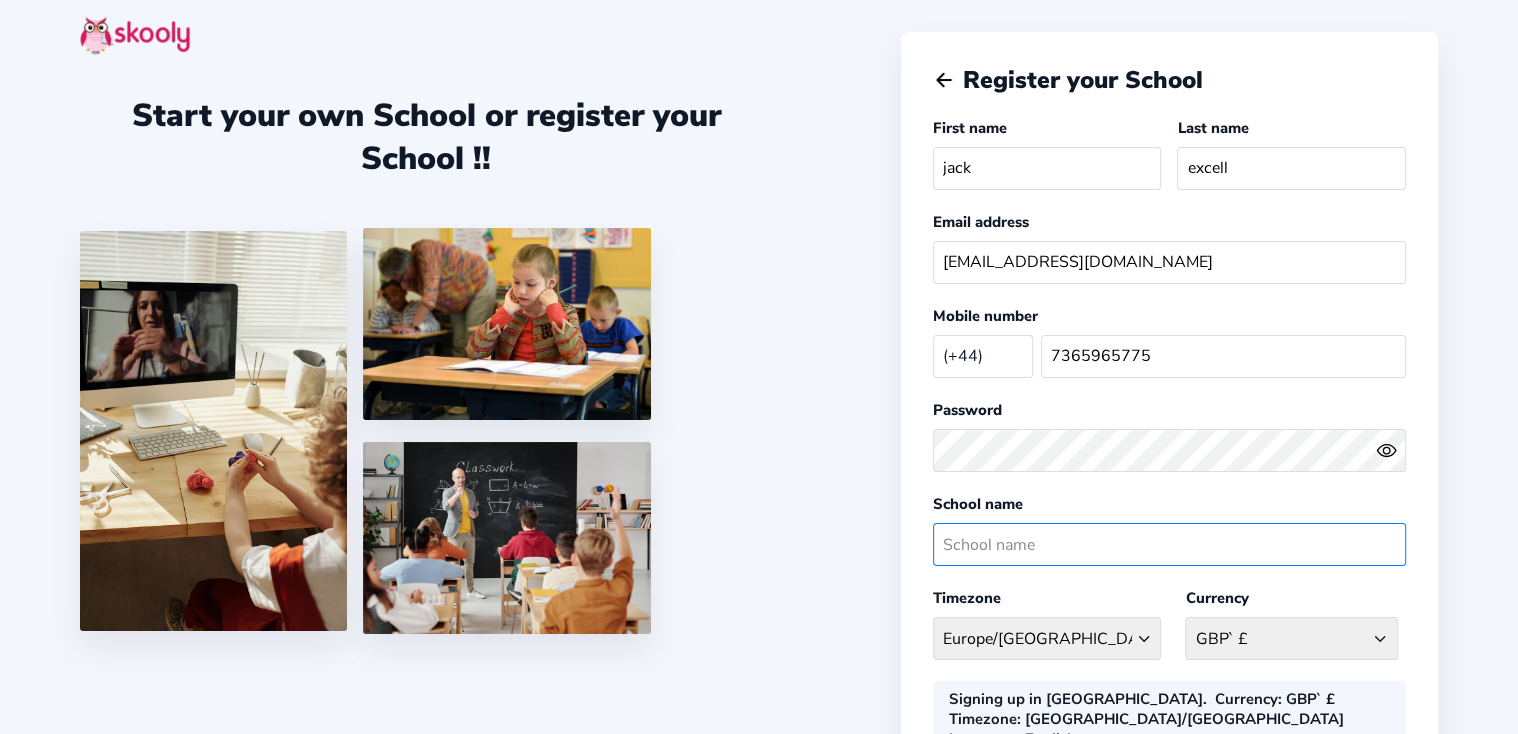 click 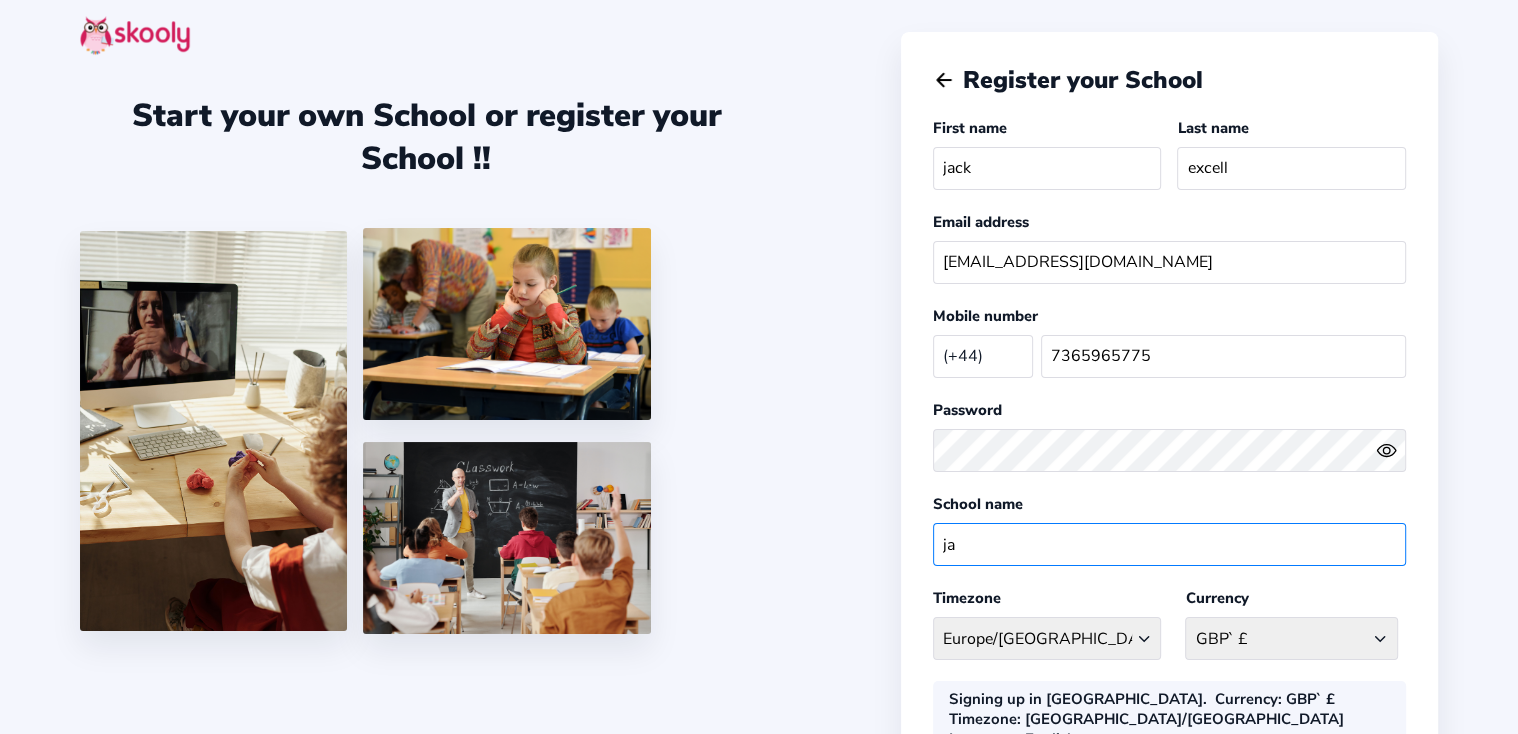 type on "j" 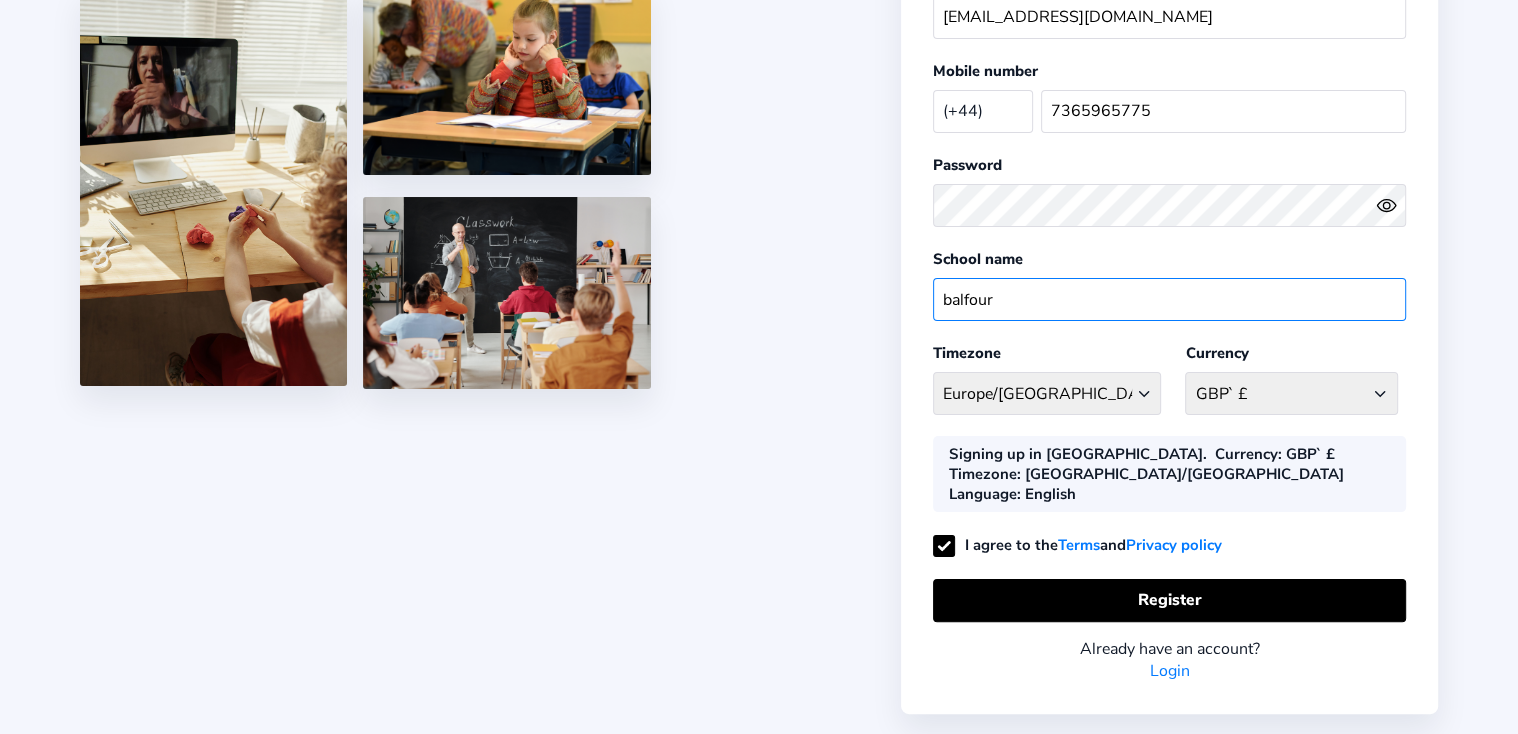 scroll, scrollTop: 282, scrollLeft: 0, axis: vertical 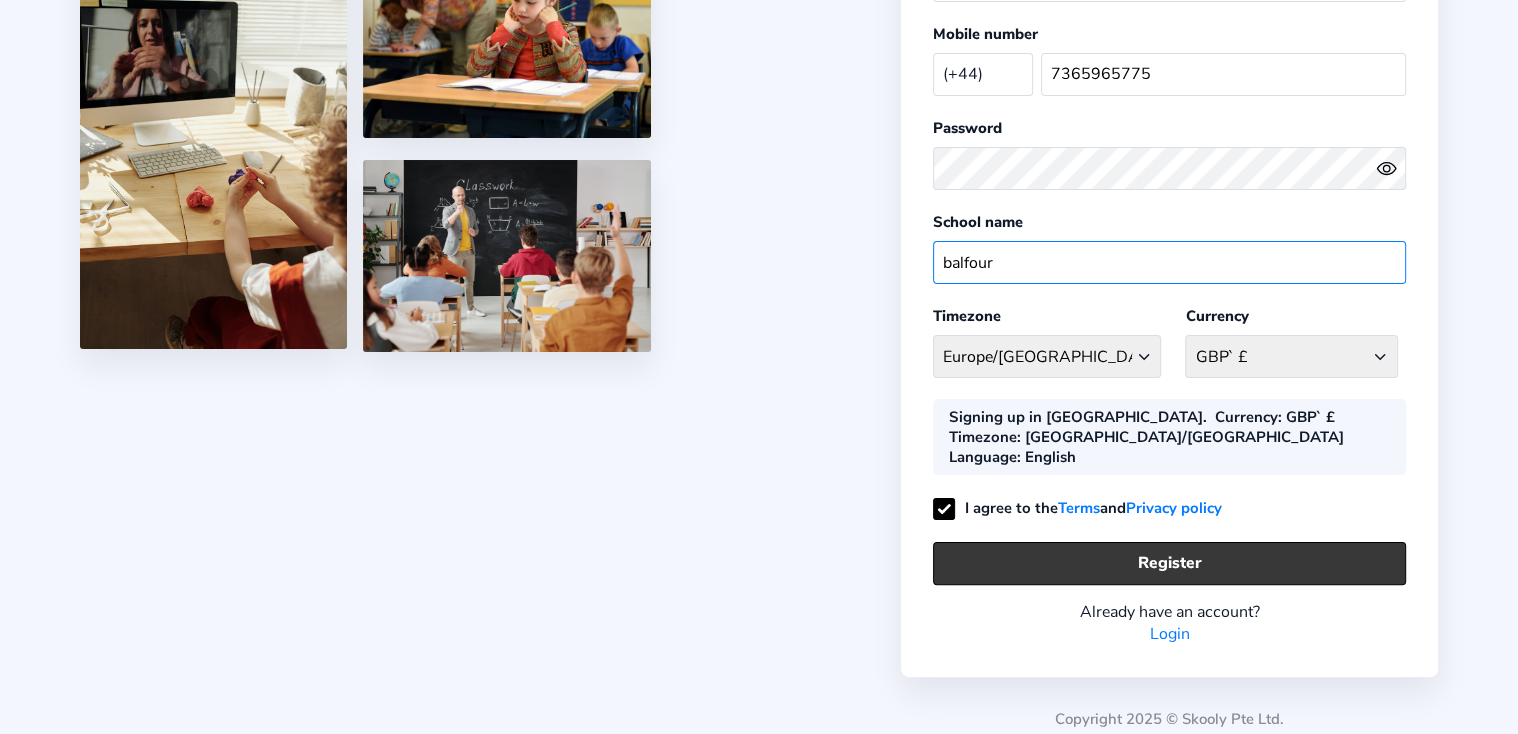 type on "balfour" 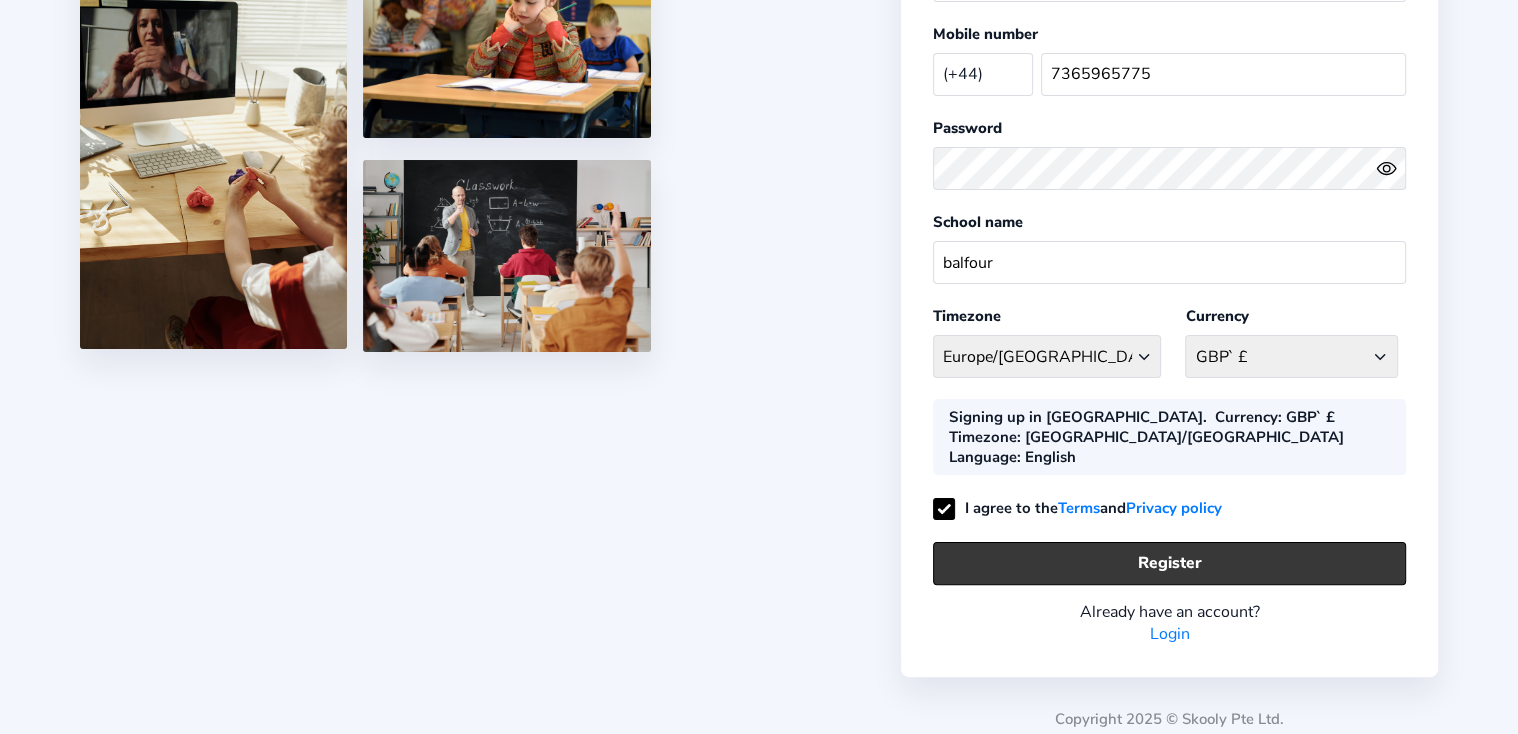 click on "Register" 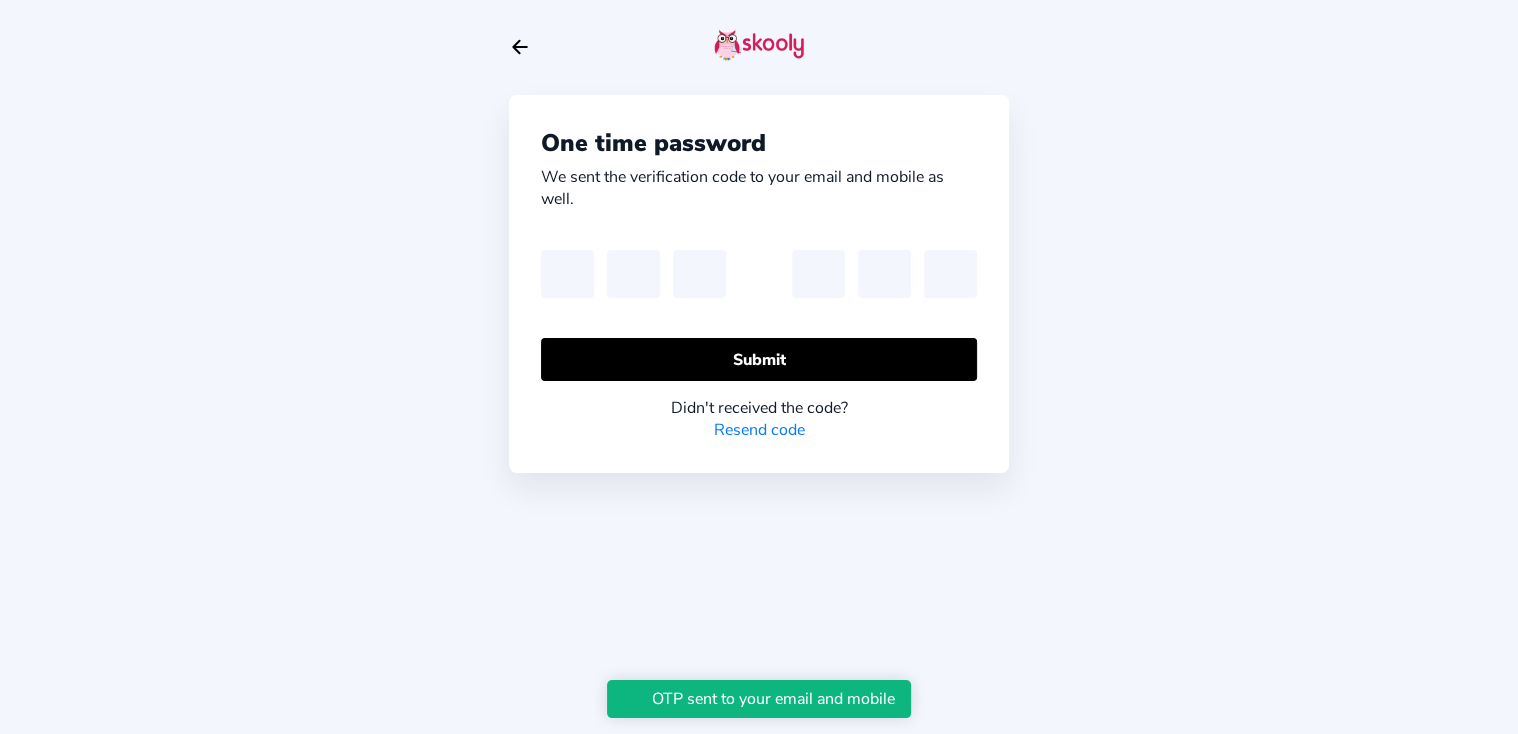 scroll, scrollTop: 0, scrollLeft: 0, axis: both 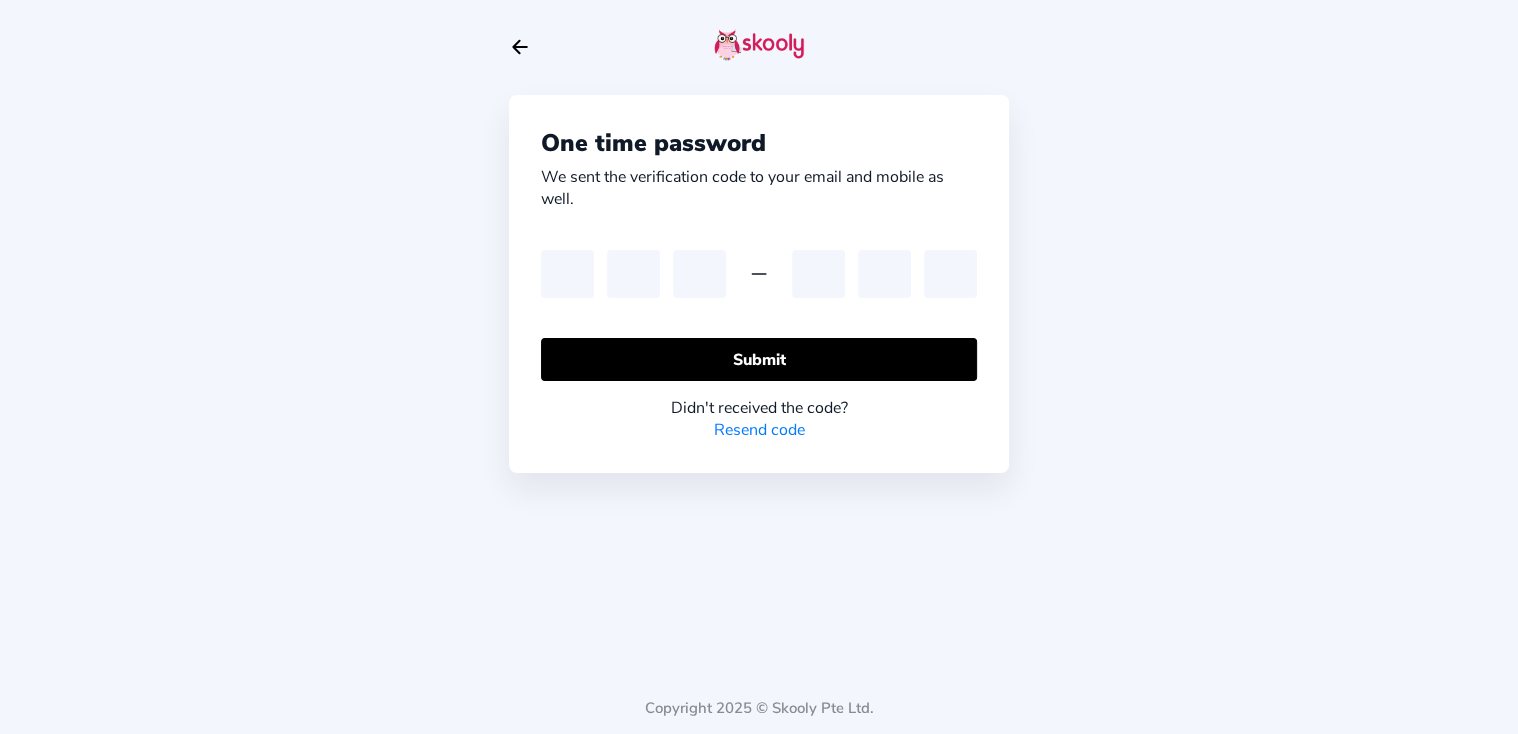 click on "Resend code" 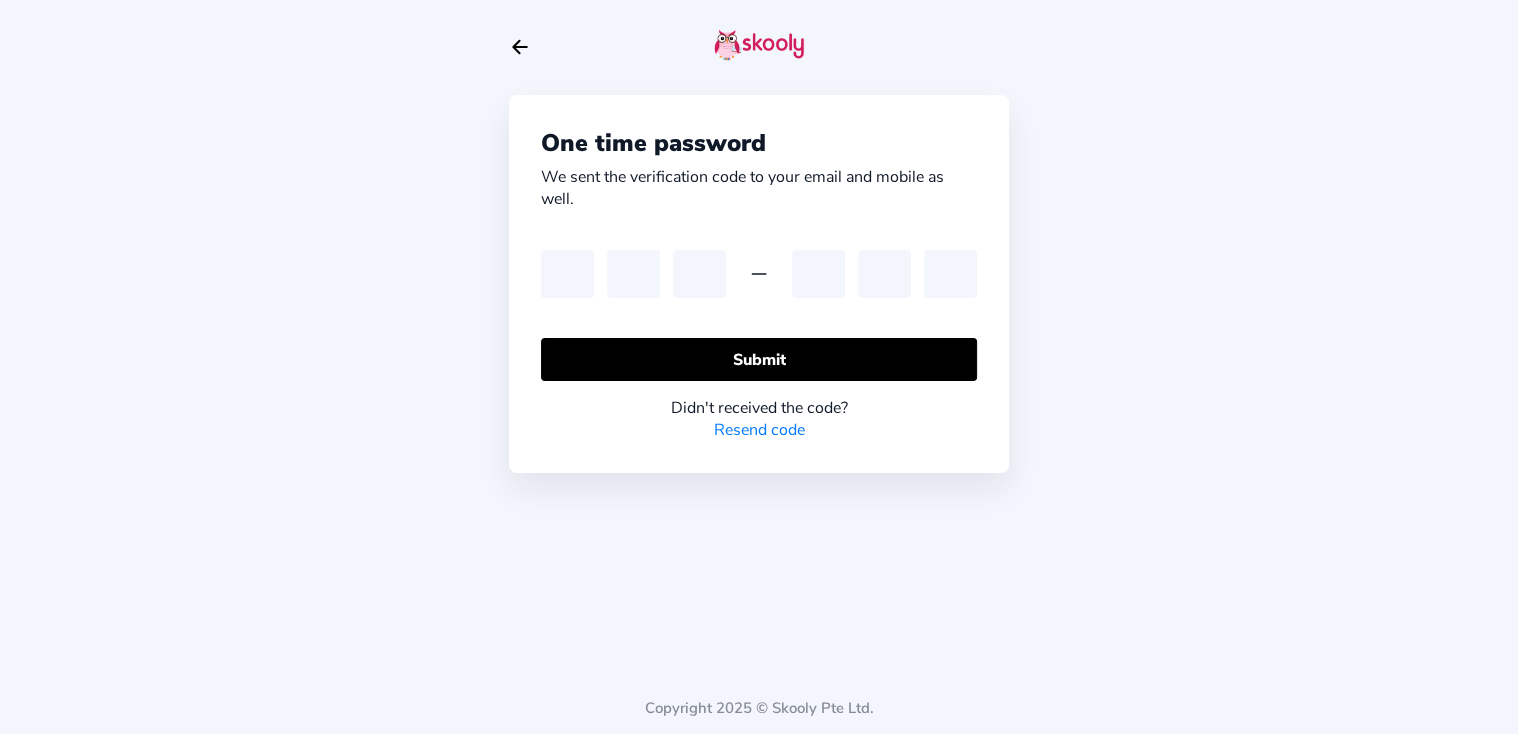 click on "Resend code" 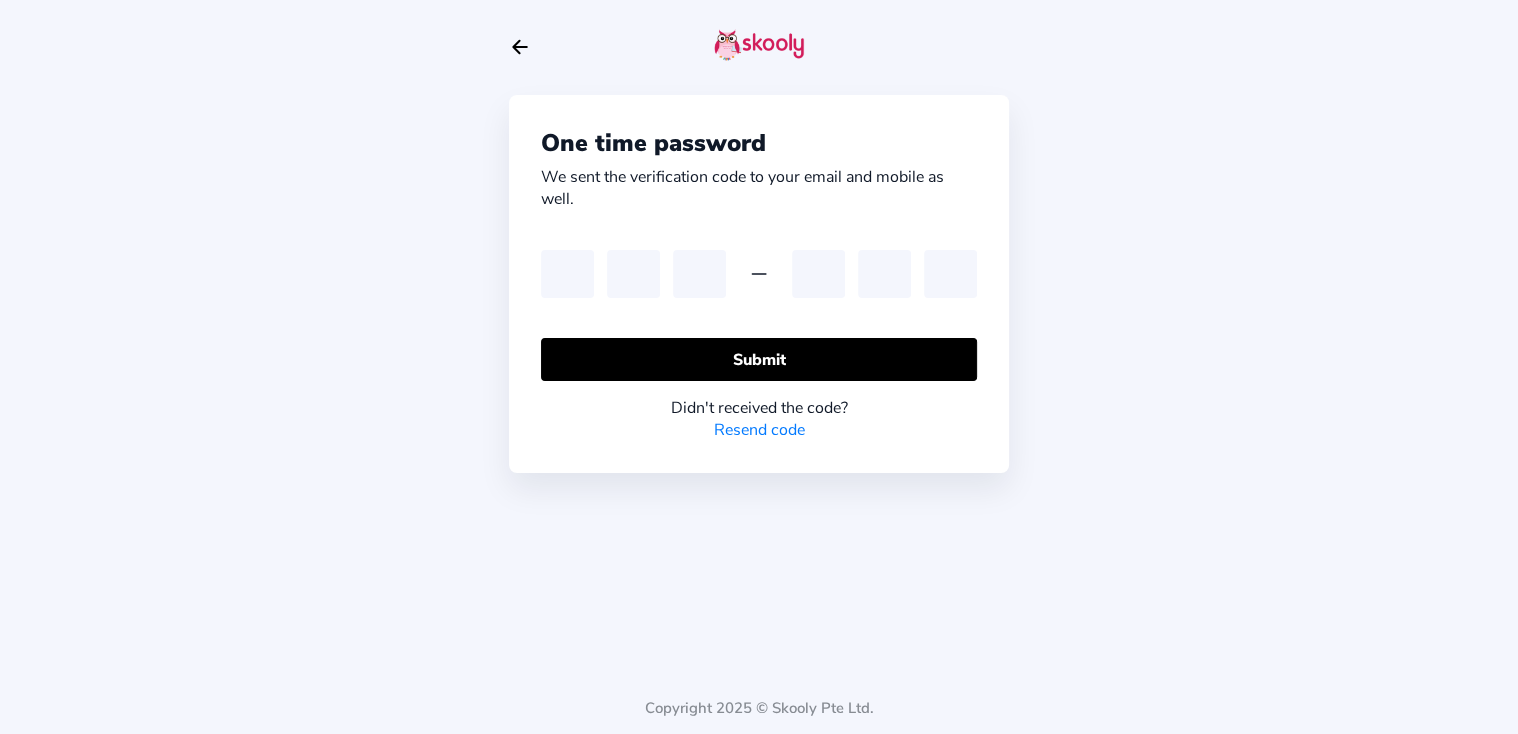 click on "Resend code" 